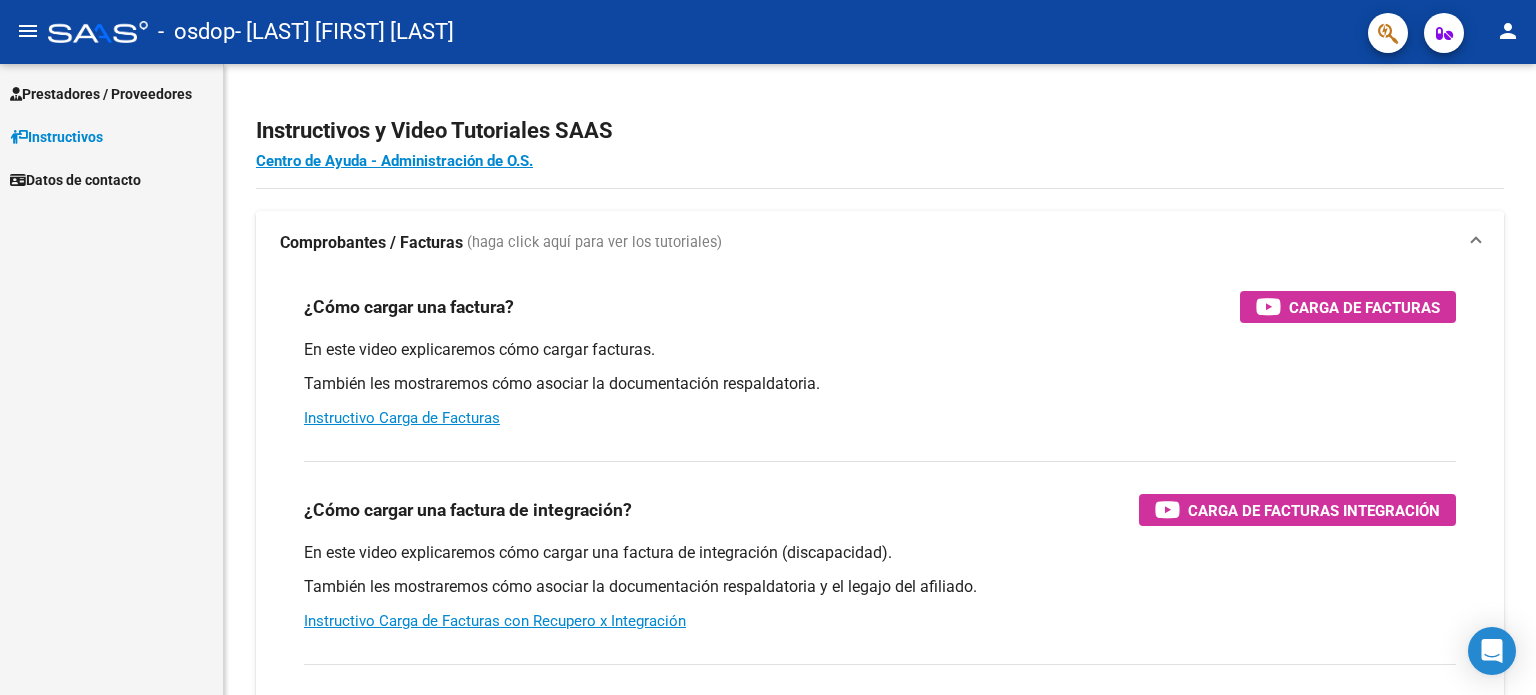 scroll, scrollTop: 0, scrollLeft: 0, axis: both 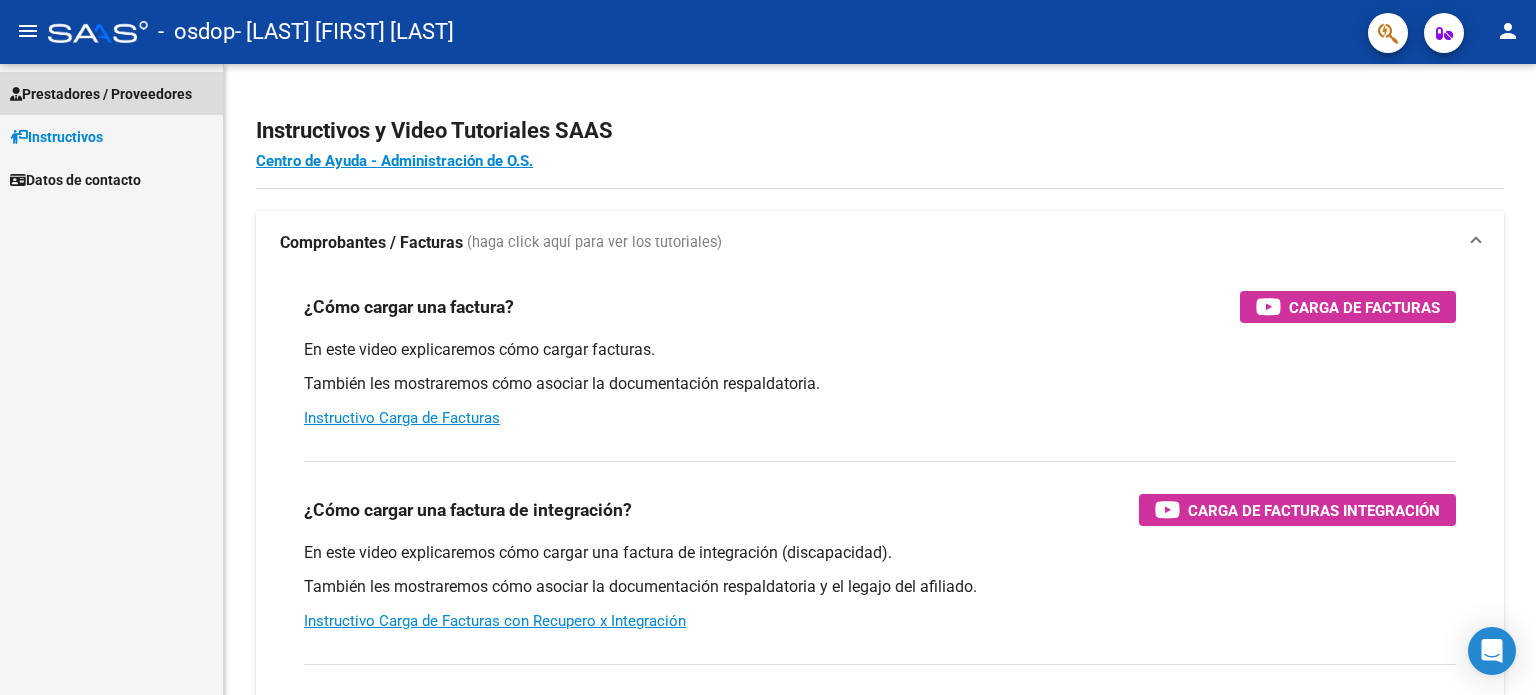 click on "Prestadores / Proveedores" at bounding box center [101, 94] 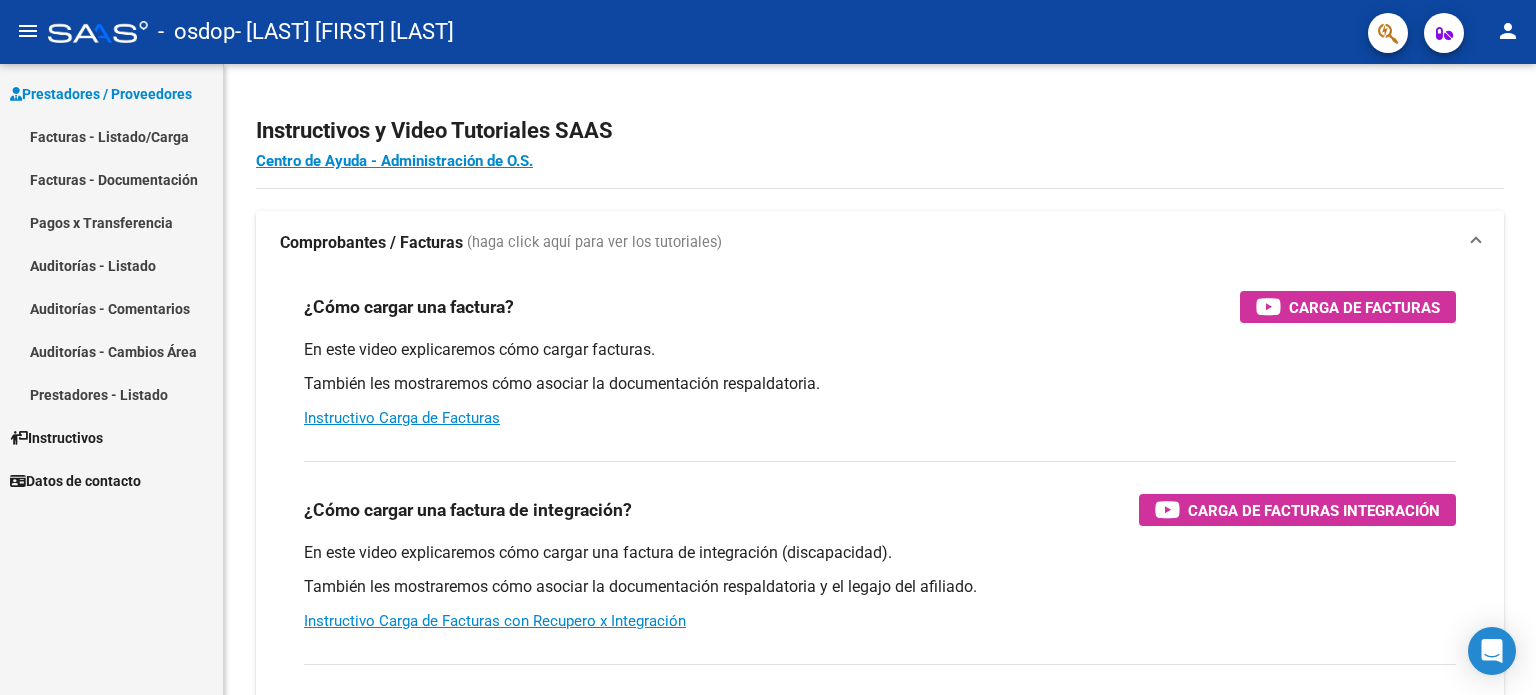 click on "menu" 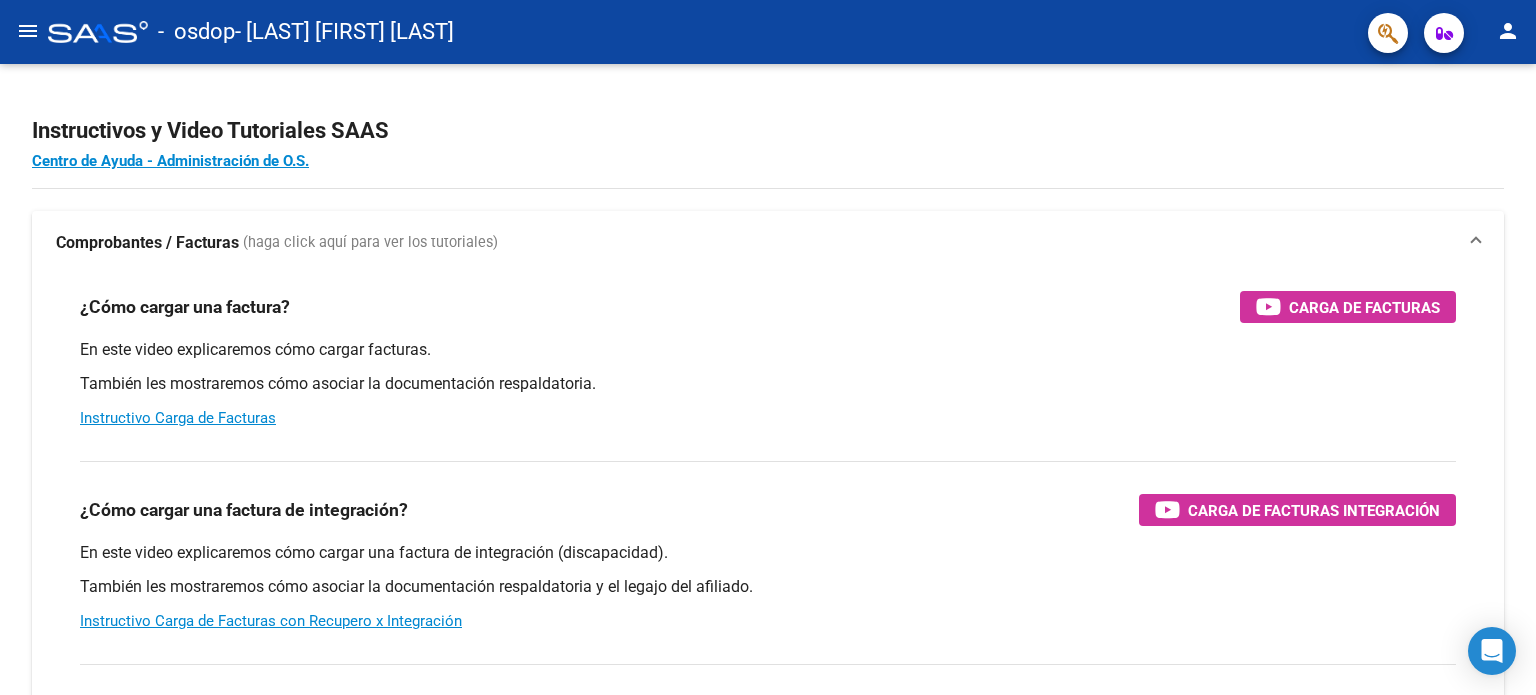 click on "menu" 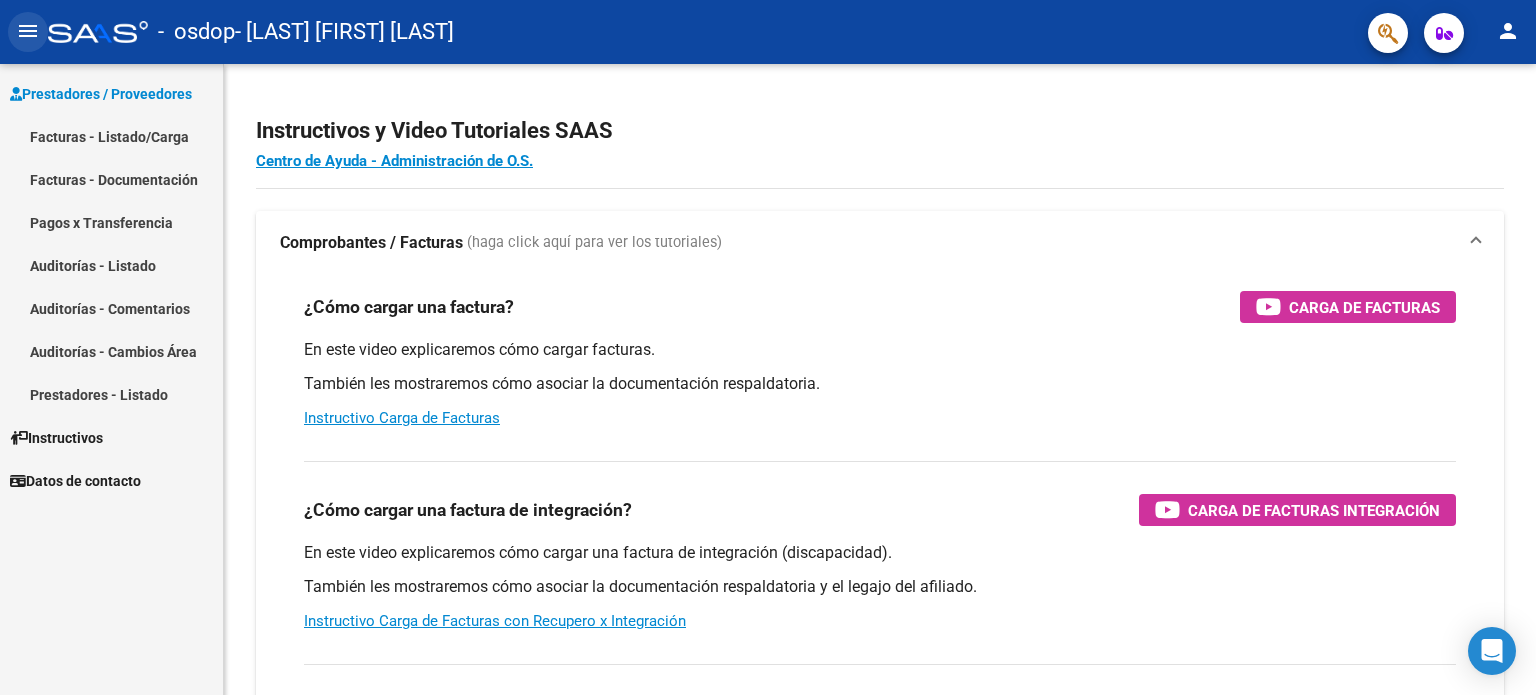 click on "menu" 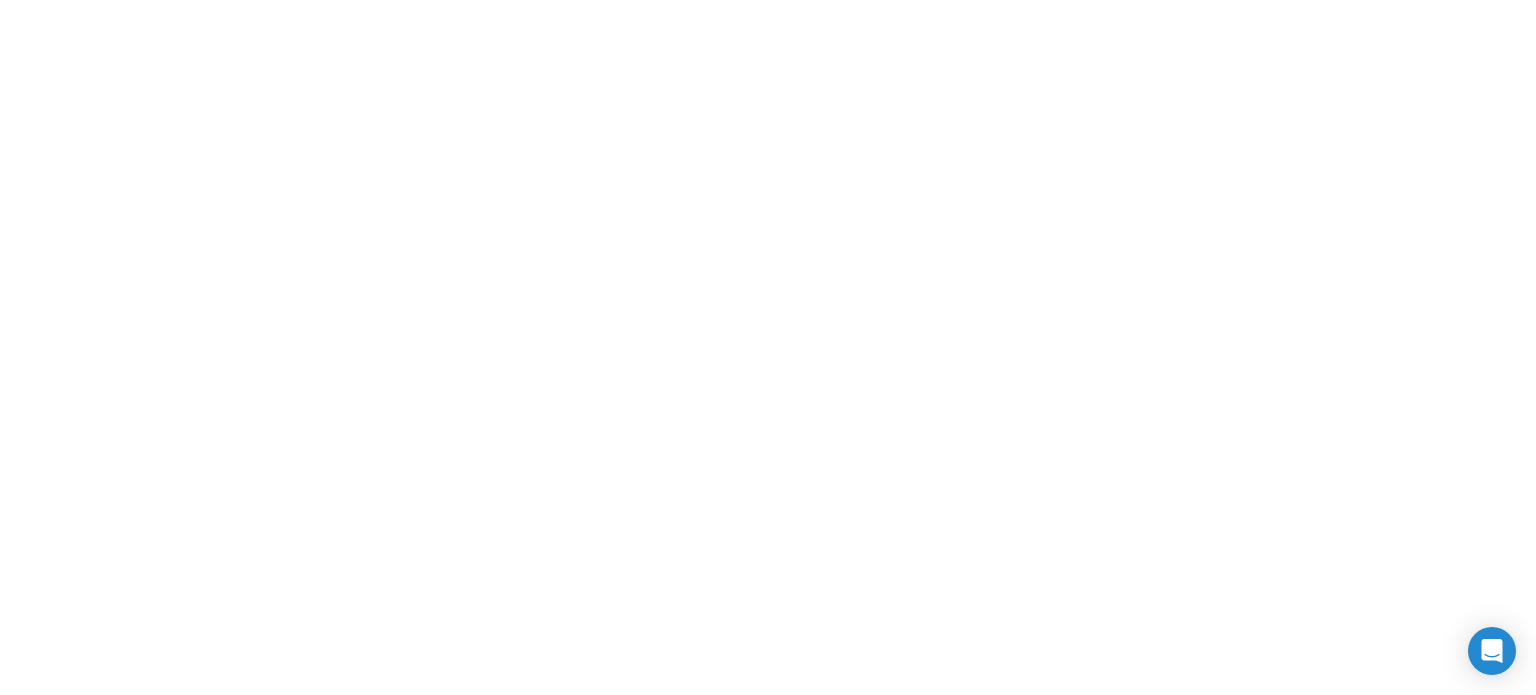 scroll, scrollTop: 0, scrollLeft: 0, axis: both 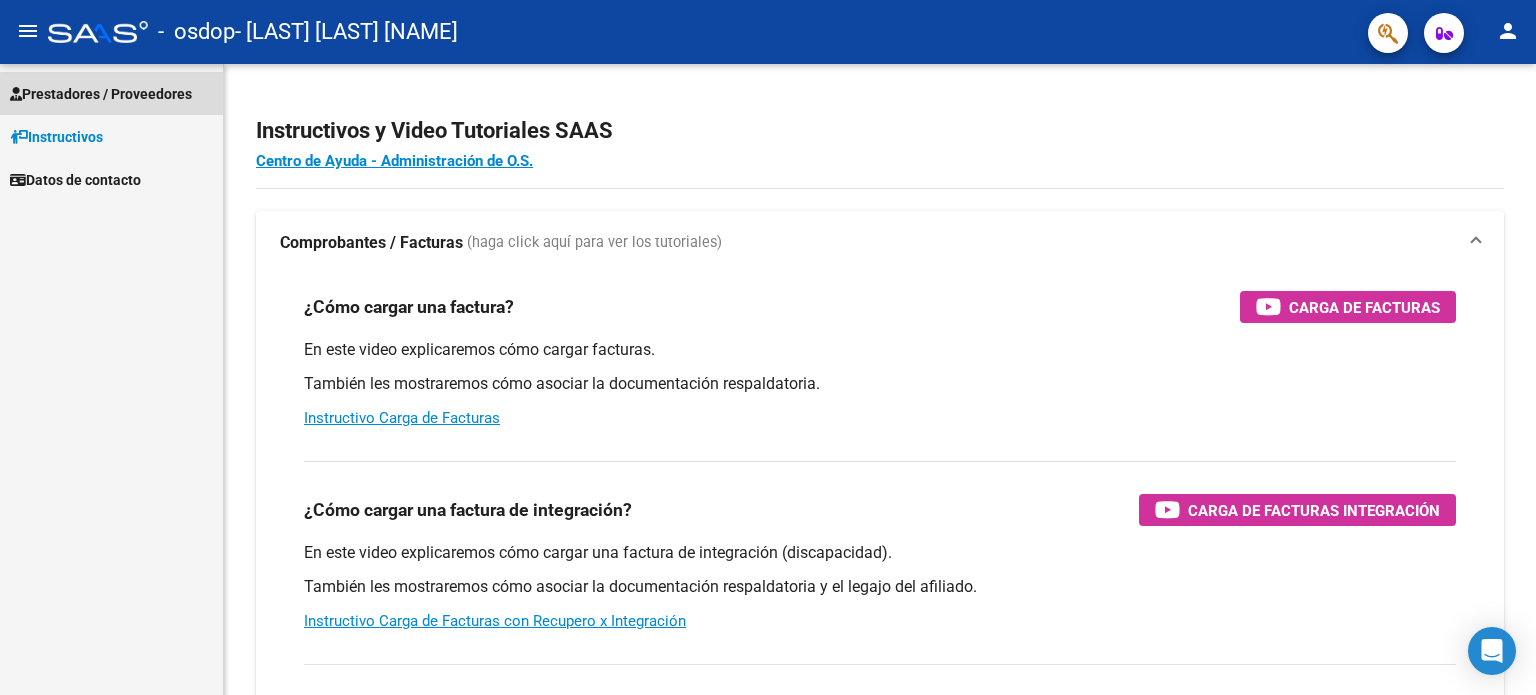 click on "Prestadores / Proveedores" at bounding box center (101, 94) 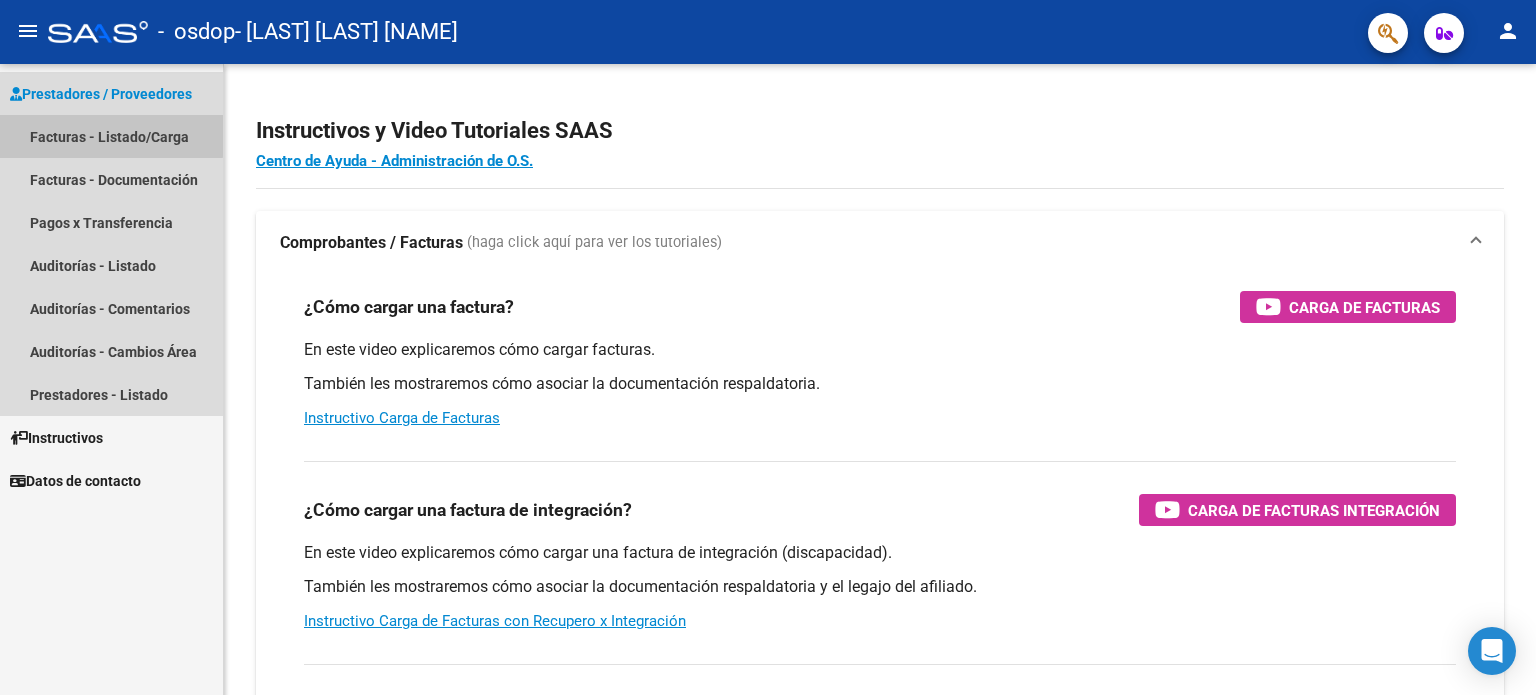 click on "Facturas - Listado/Carga" at bounding box center (111, 136) 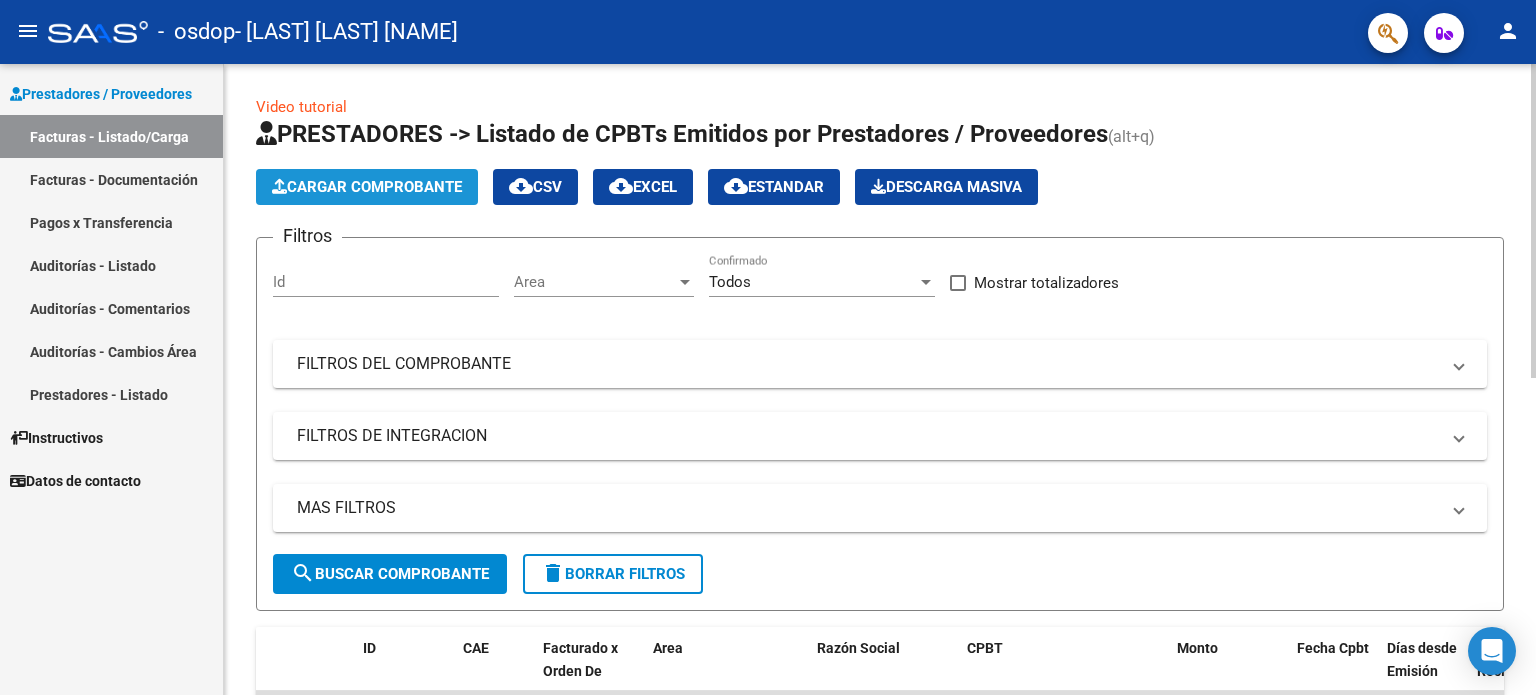 click on "Cargar Comprobante" 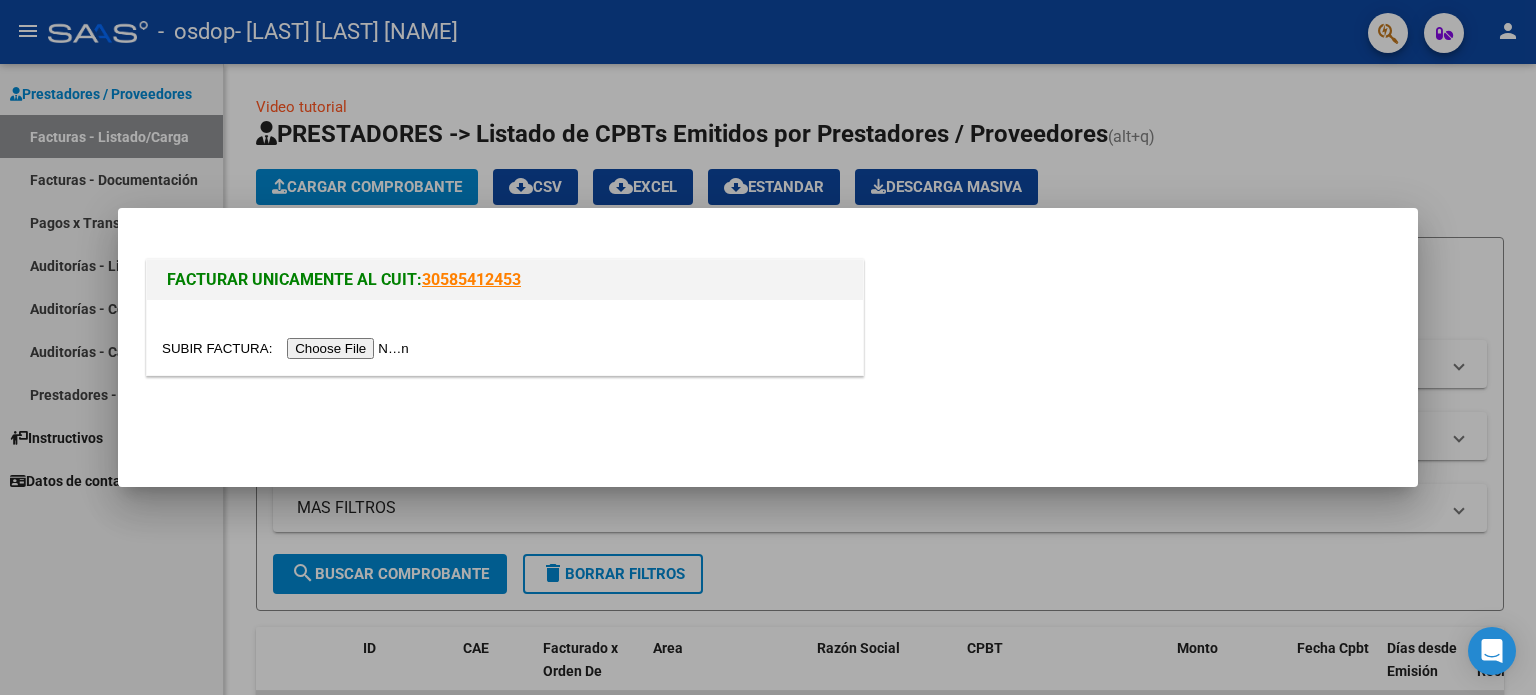 click at bounding box center (288, 348) 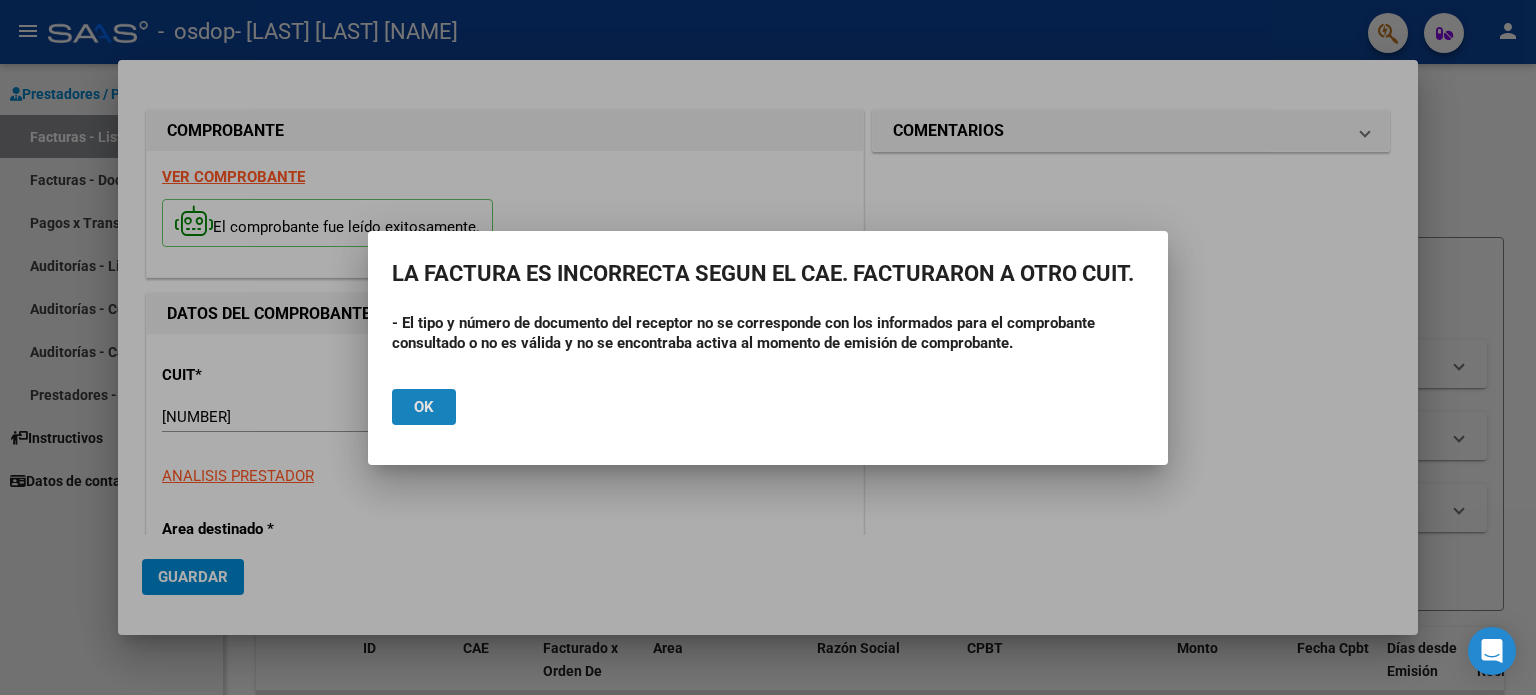 click on "Ok" 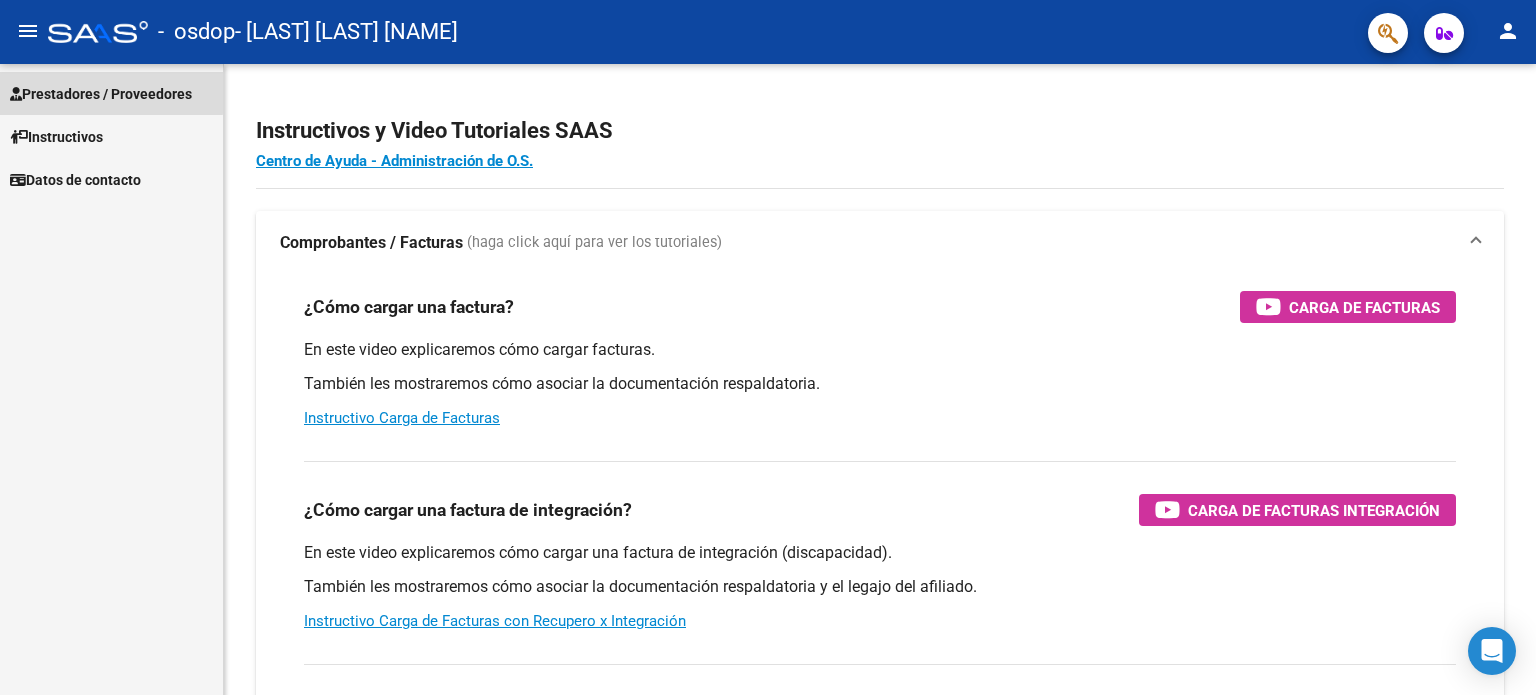 click on "Prestadores / Proveedores" at bounding box center (101, 94) 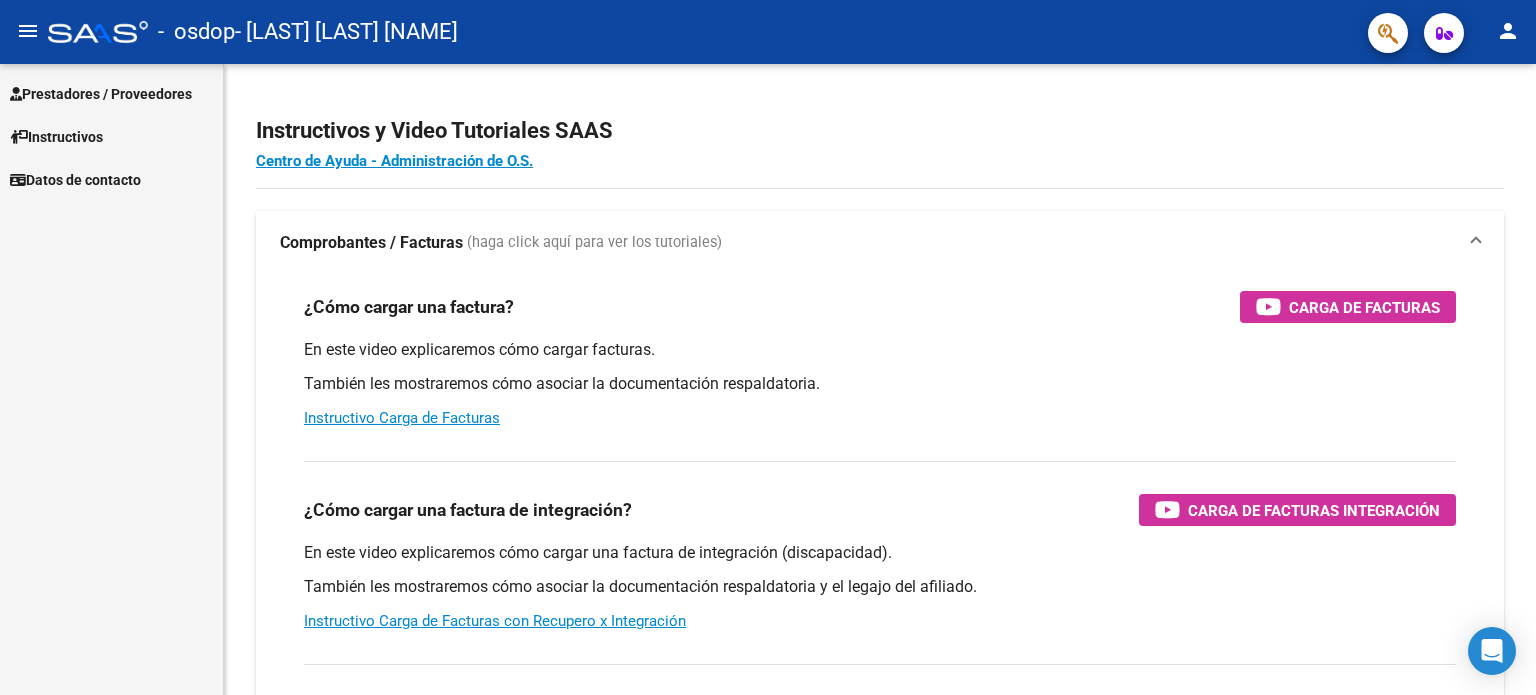 click on "Prestadores / Proveedores" at bounding box center [101, 94] 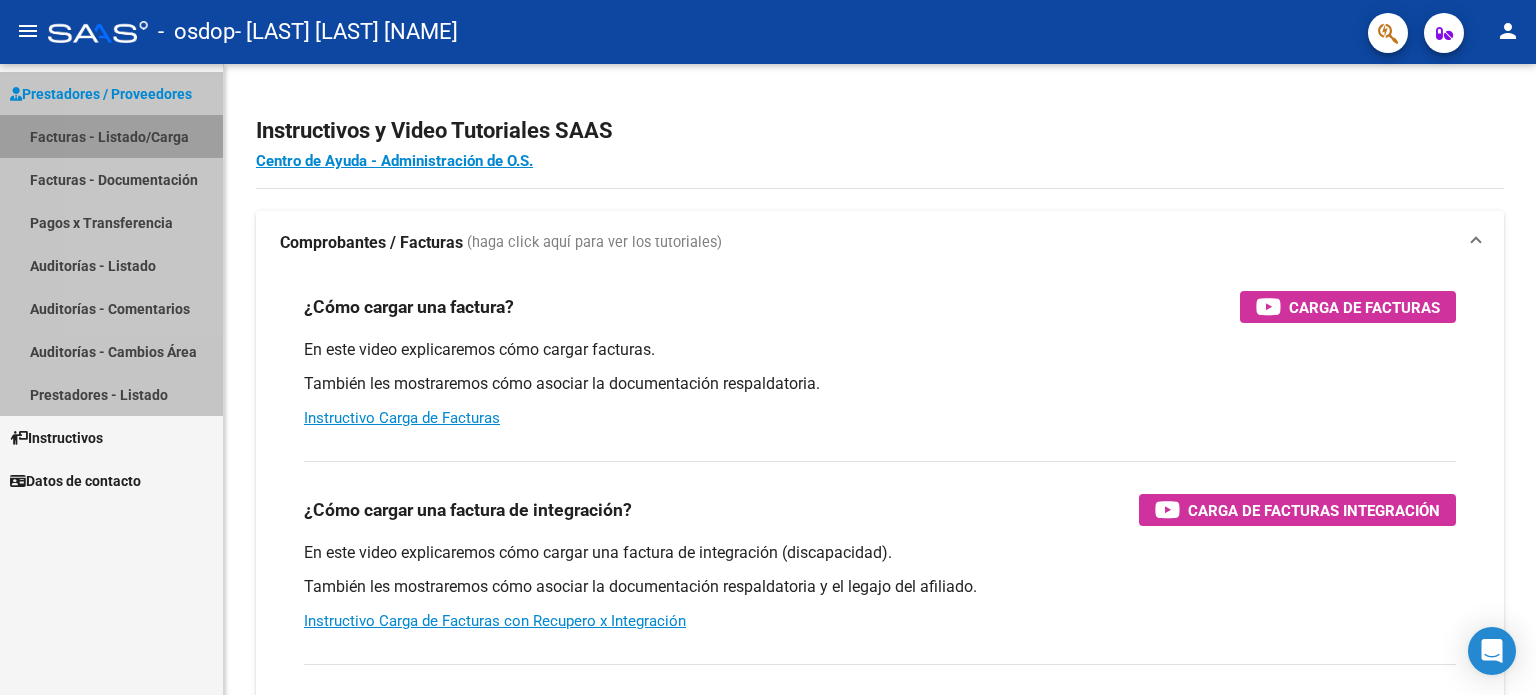 click on "Facturas - Listado/Carga" at bounding box center [111, 136] 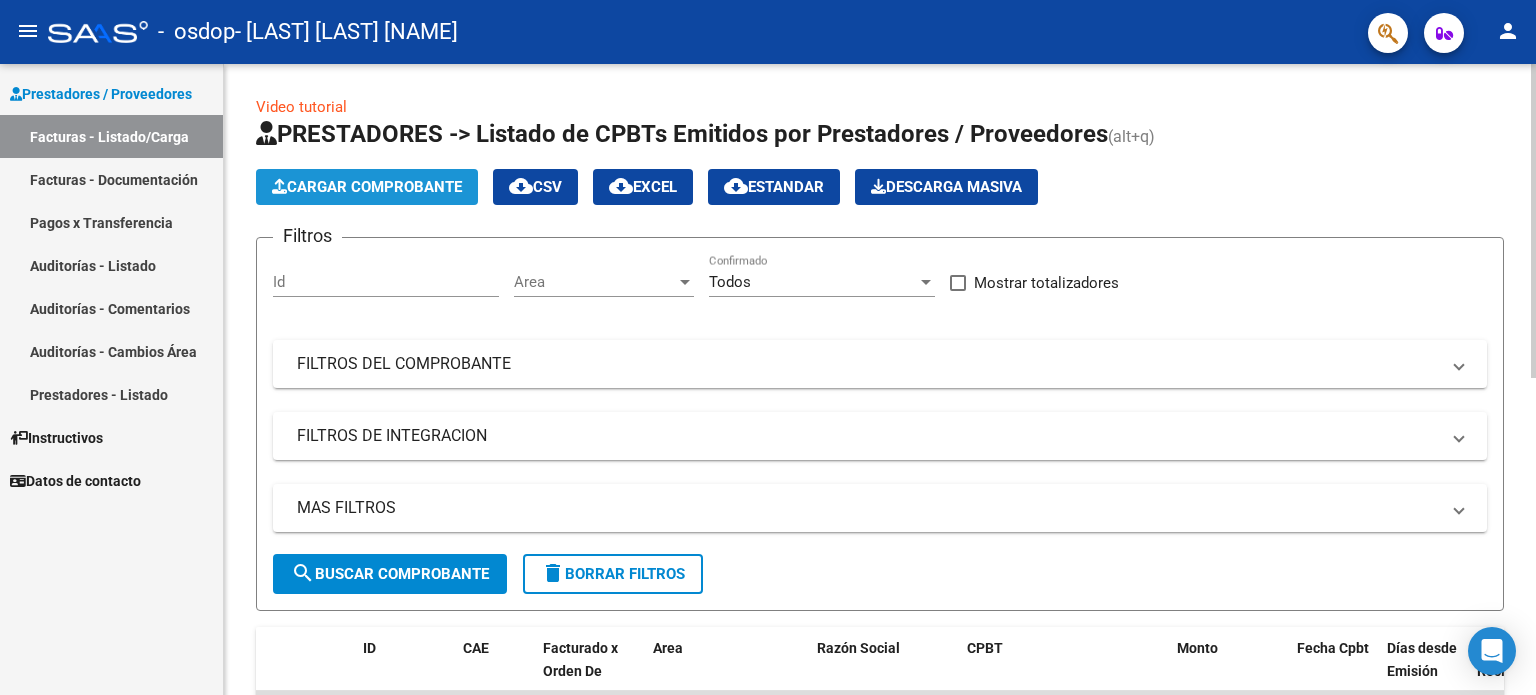 click on "Cargar Comprobante" 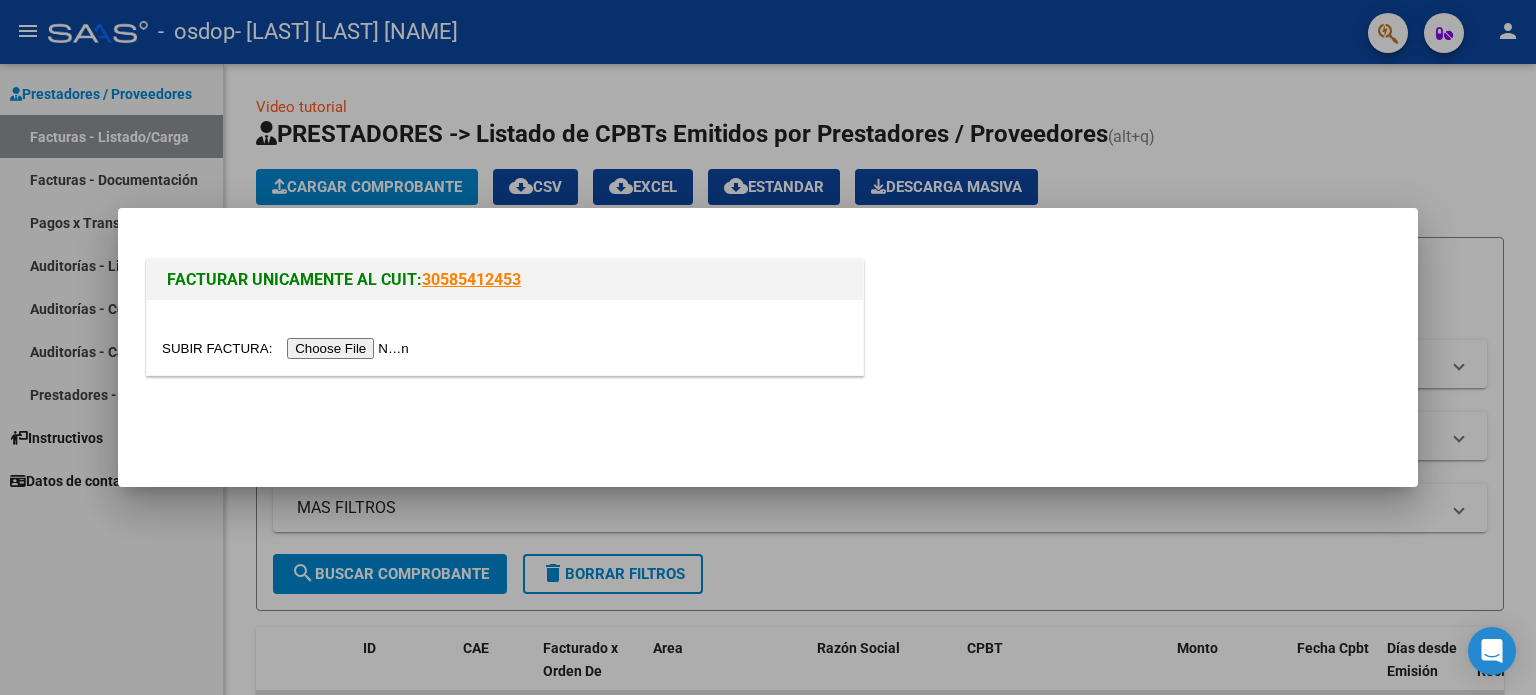 click at bounding box center (288, 348) 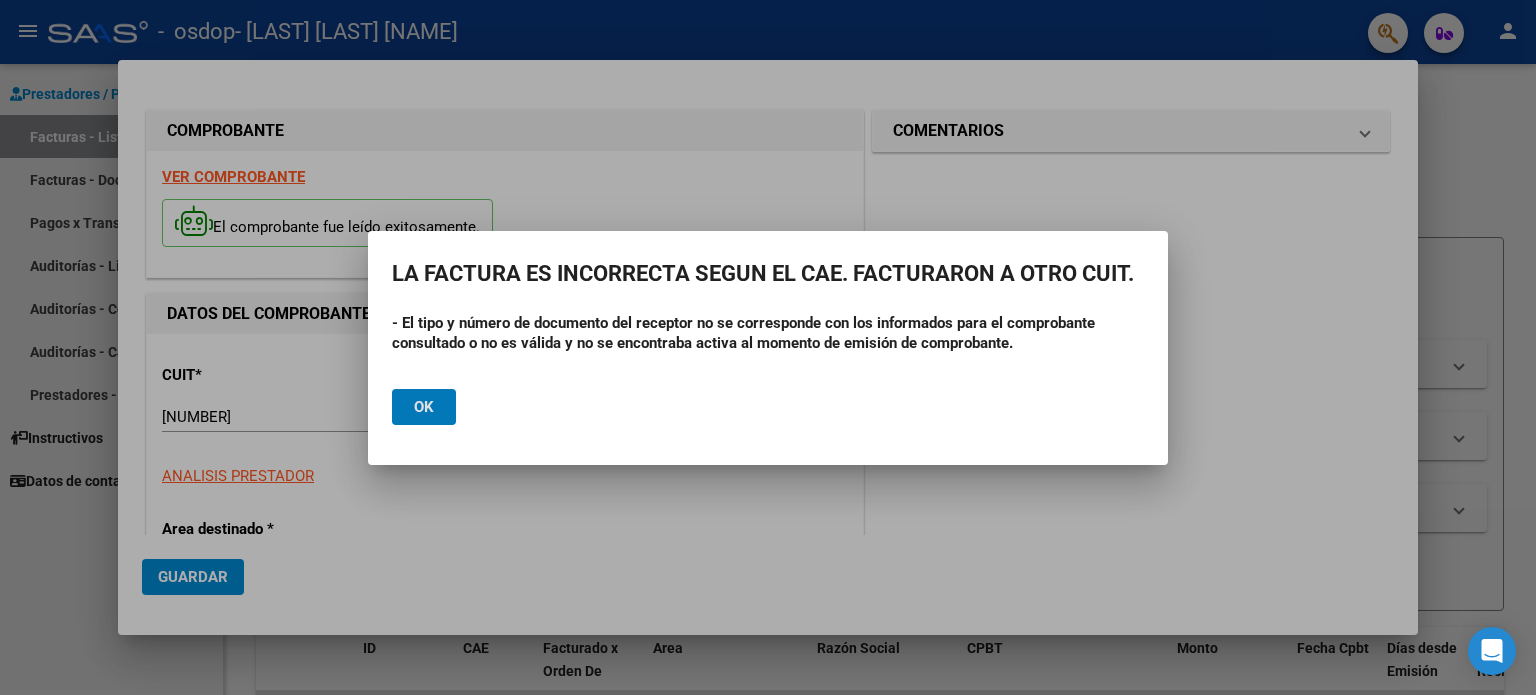 click on "Ok" 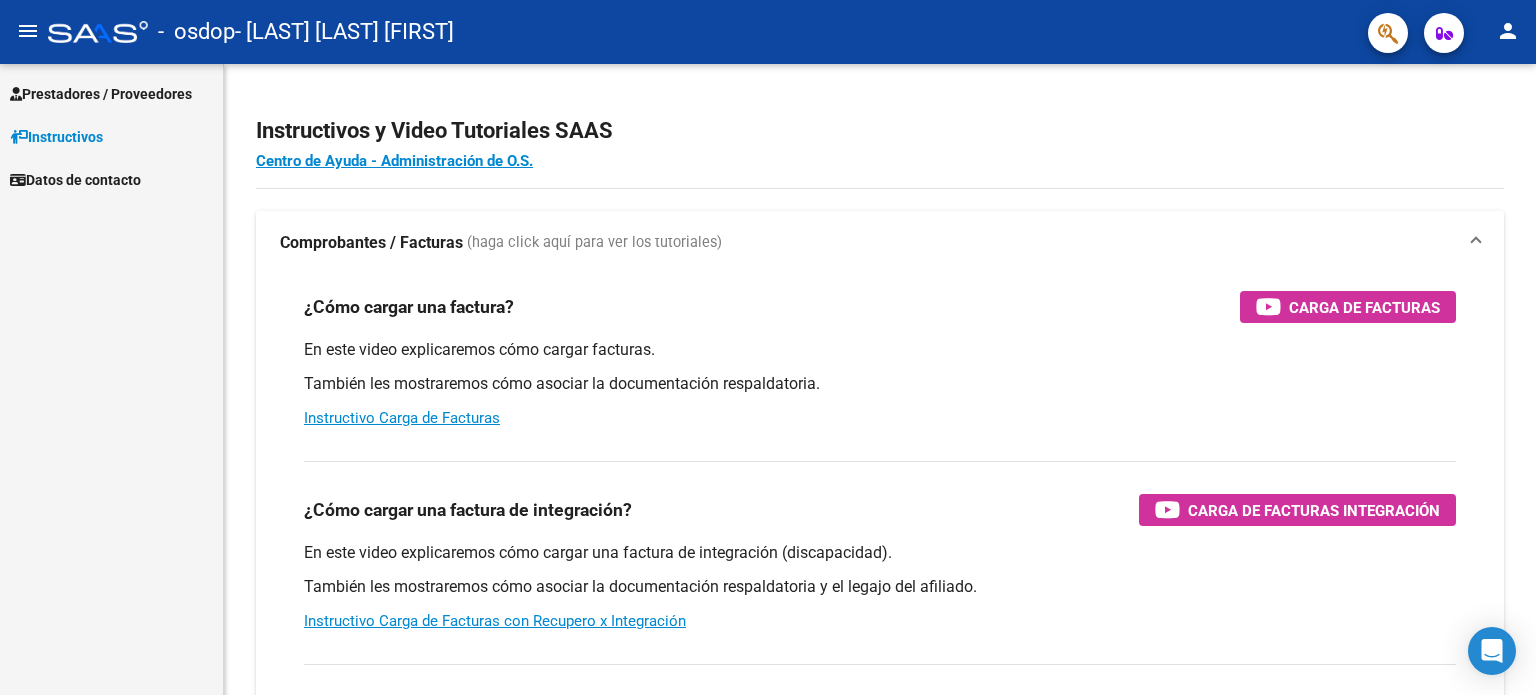 scroll, scrollTop: 0, scrollLeft: 0, axis: both 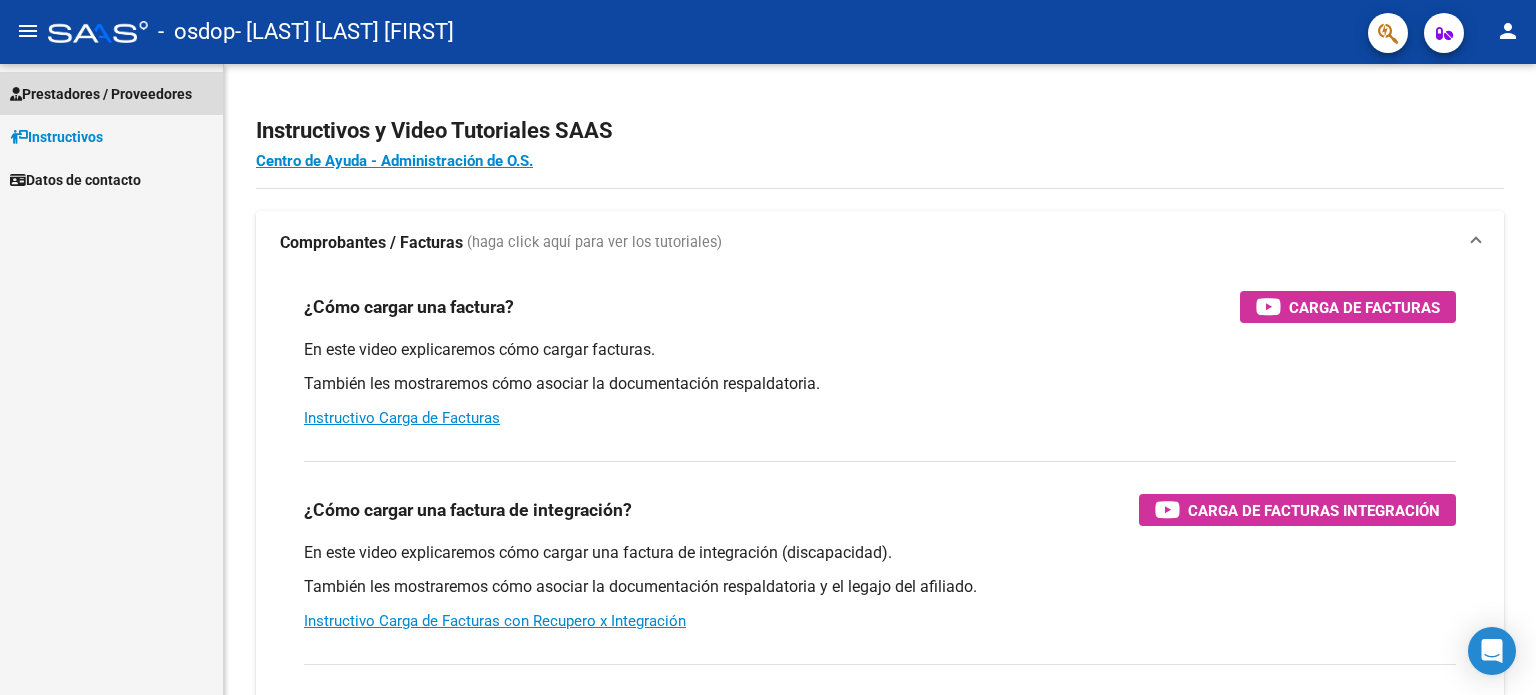 click on "Prestadores / Proveedores" at bounding box center [101, 94] 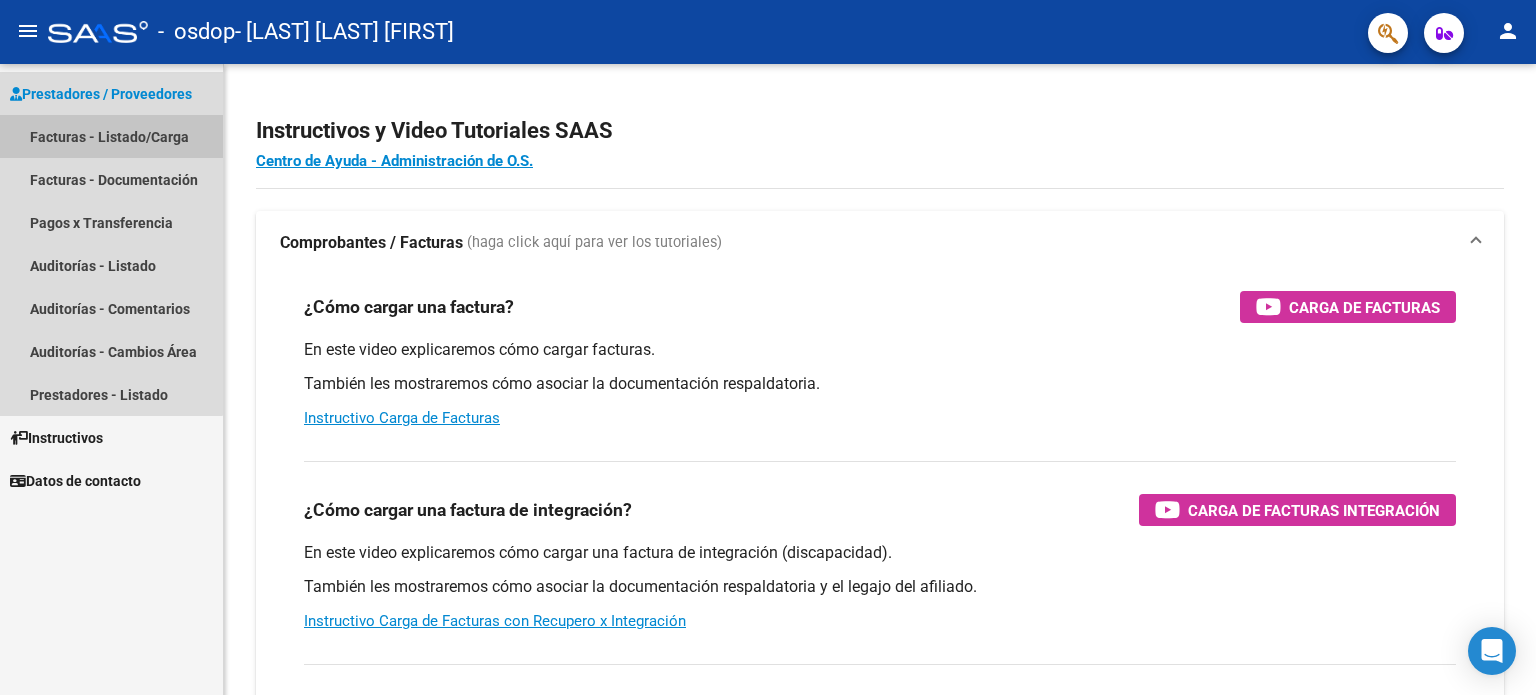 click on "Facturas - Listado/Carga" at bounding box center [111, 136] 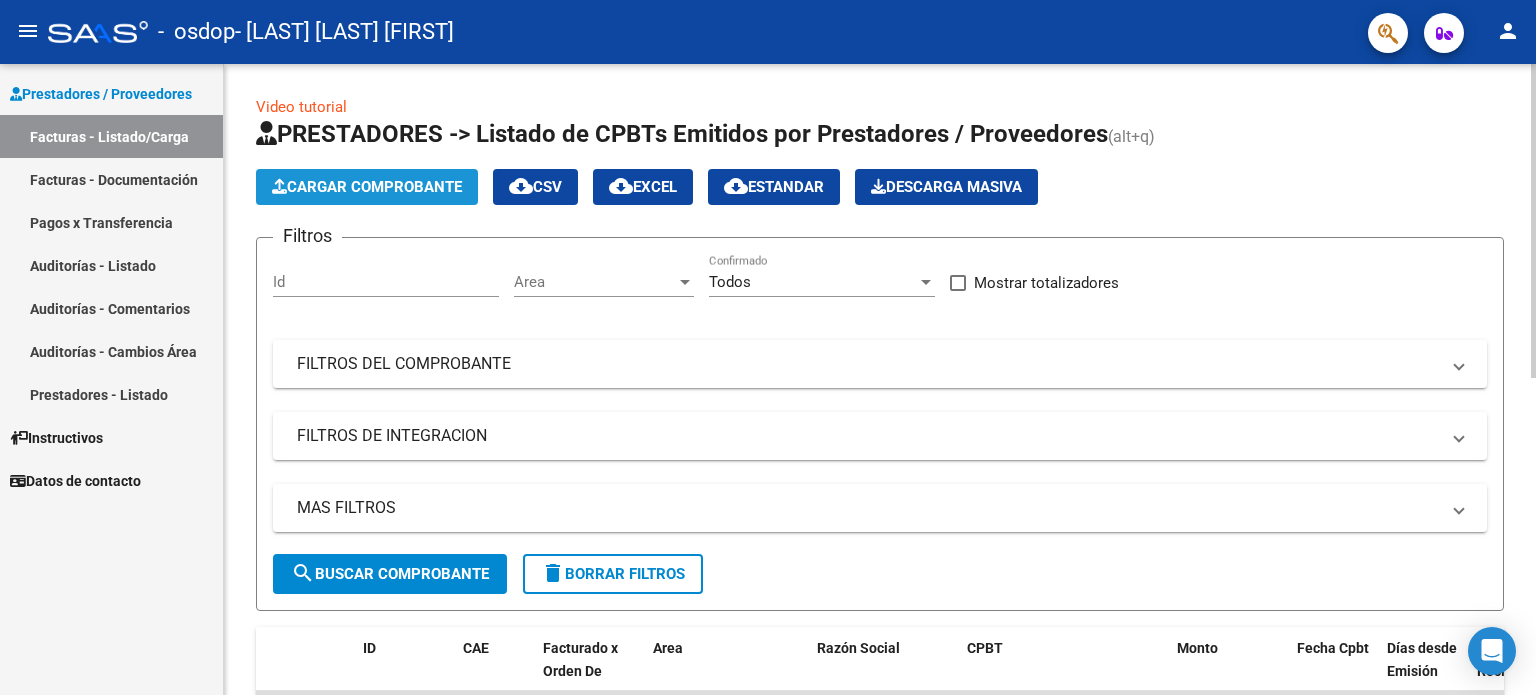 click on "Cargar Comprobante" 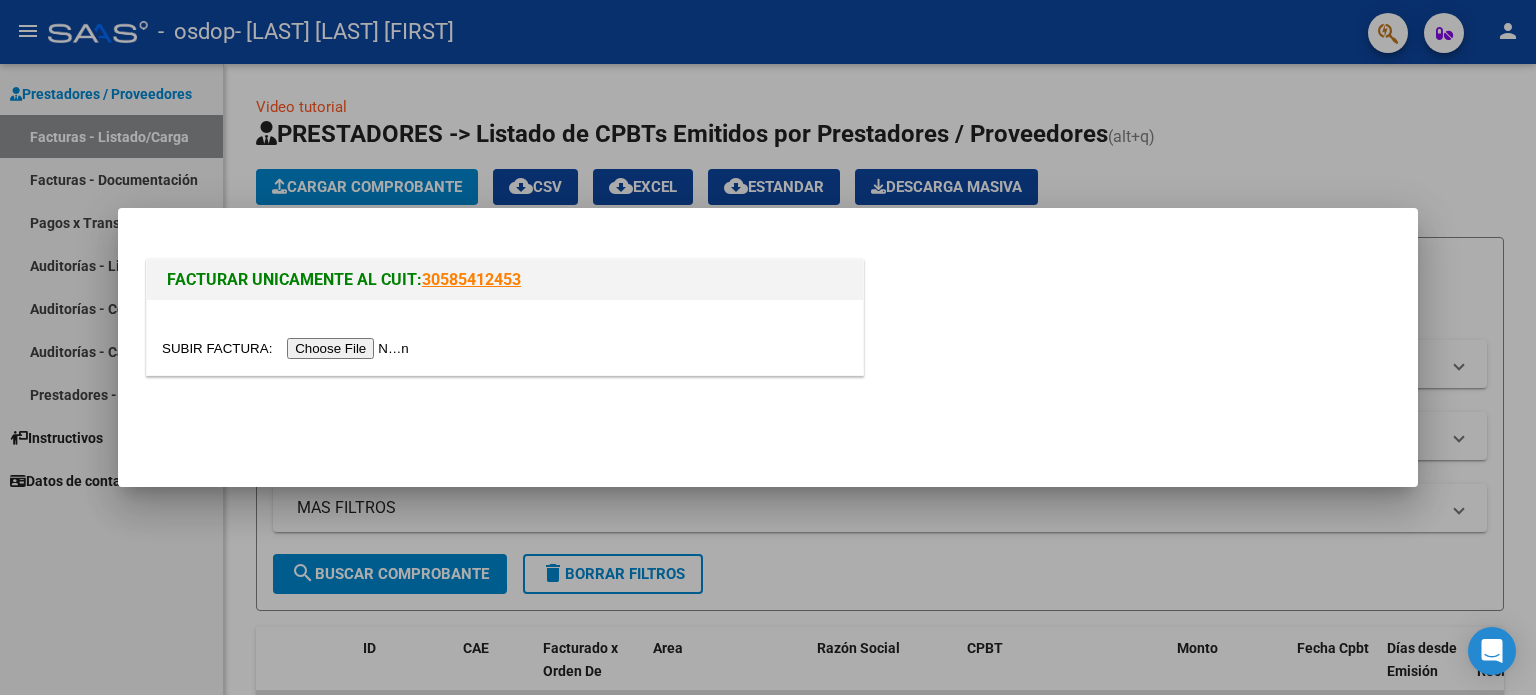 click at bounding box center [288, 348] 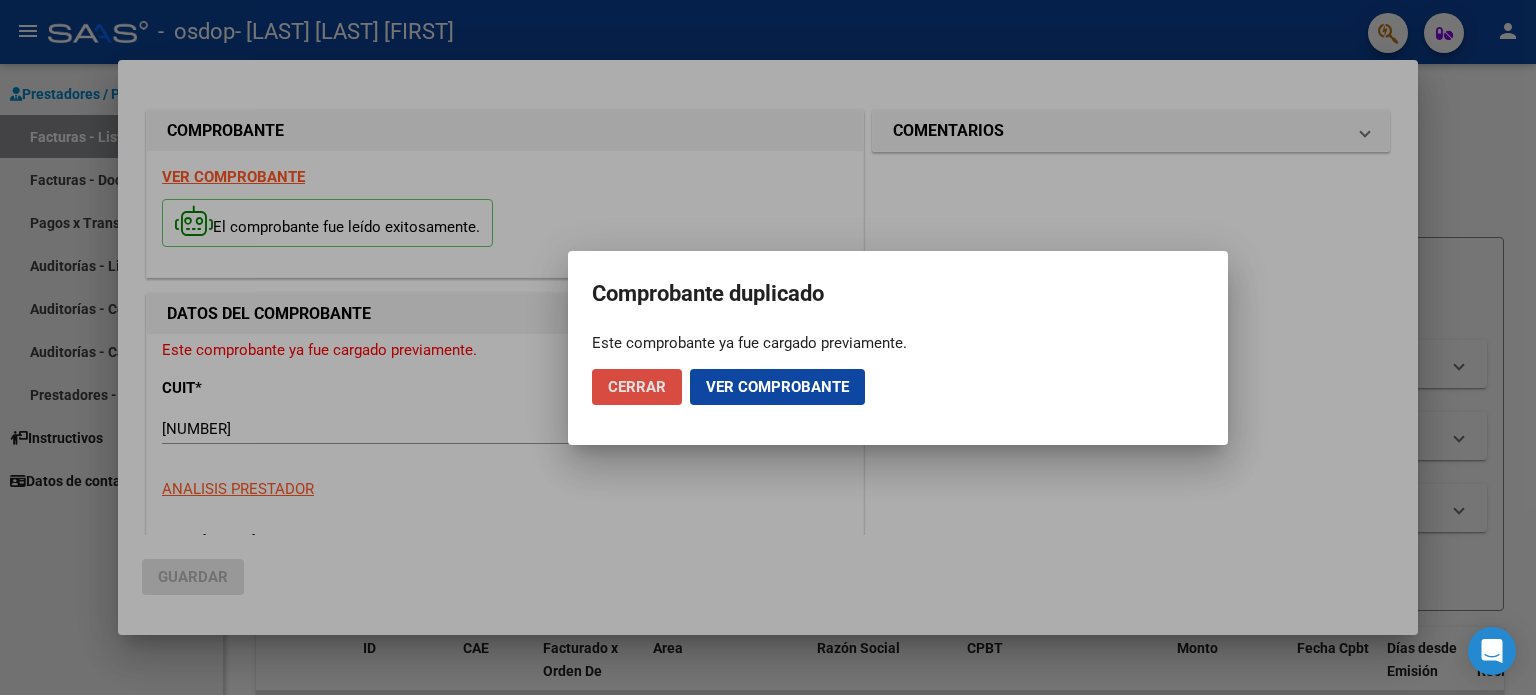 click on "Cerrar" 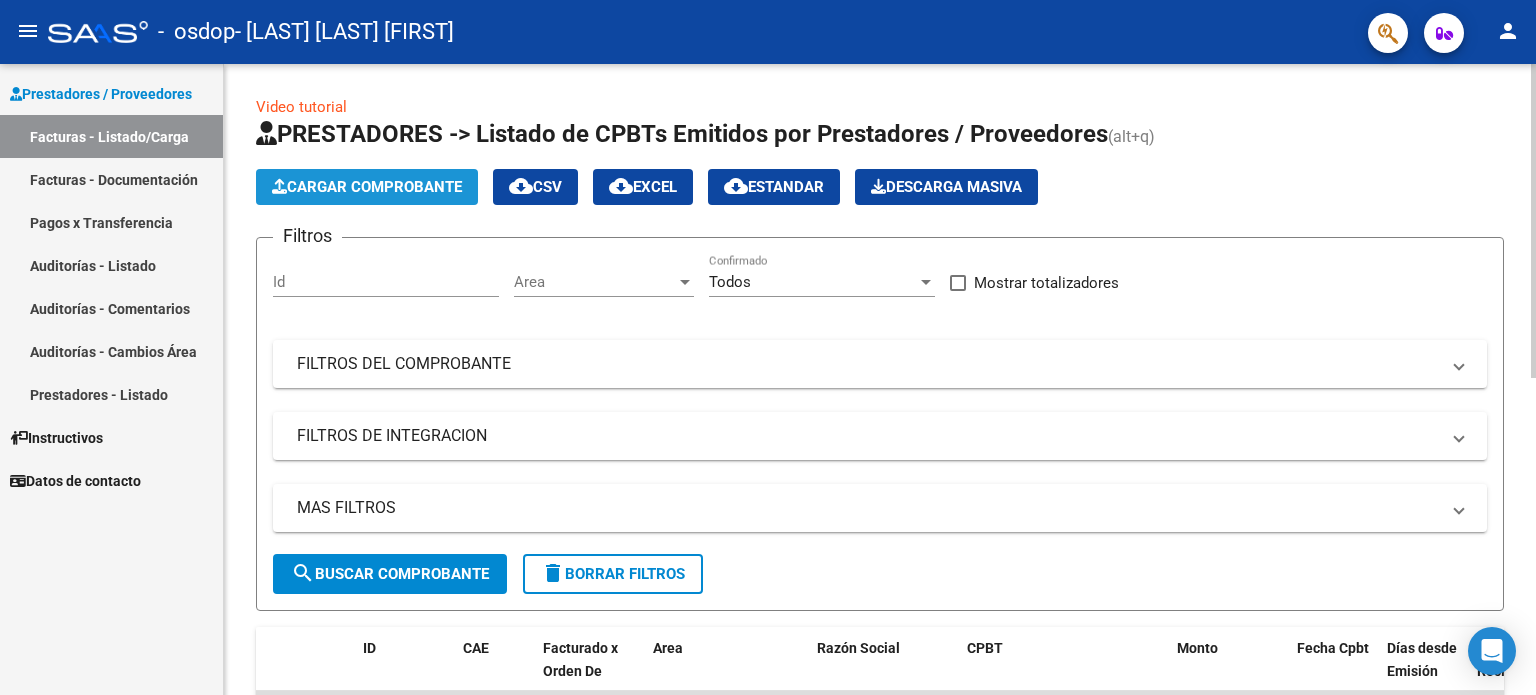 click on "Cargar Comprobante" 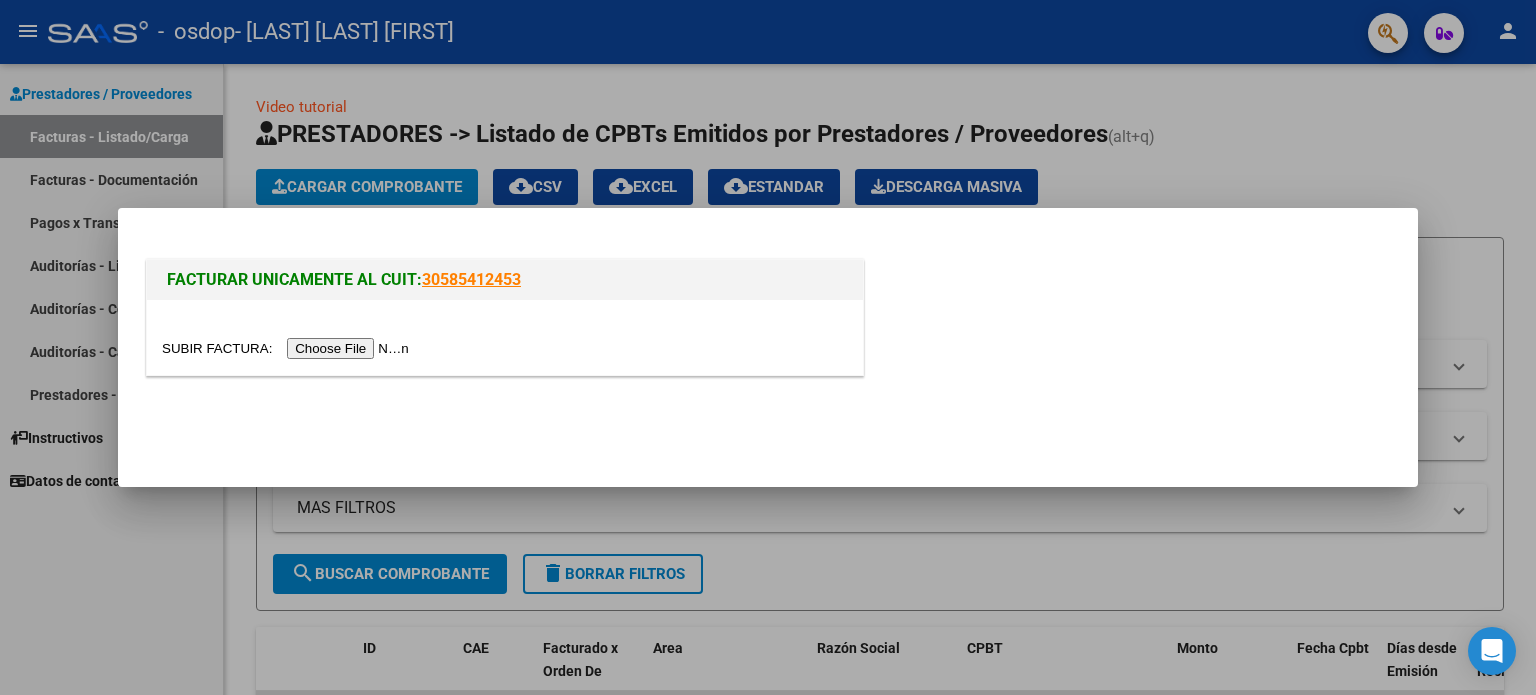 click at bounding box center [288, 348] 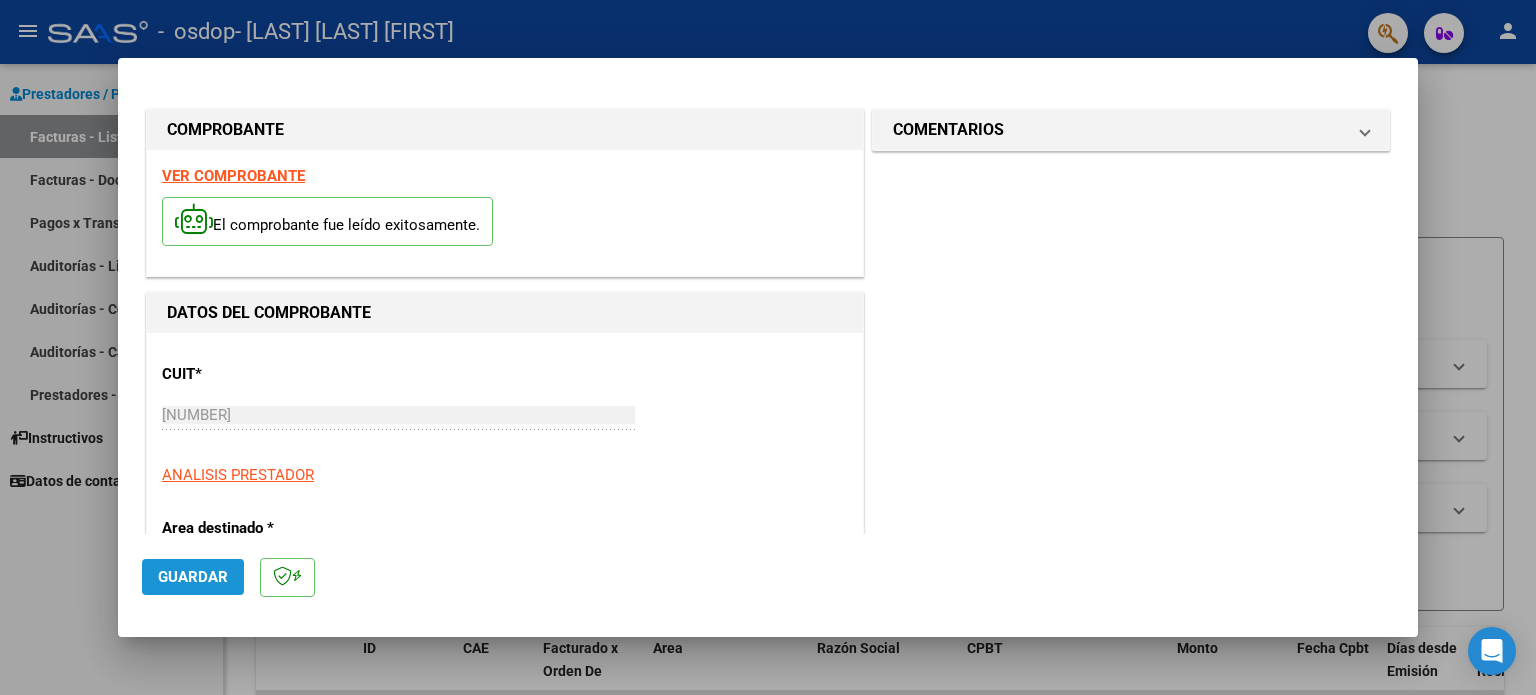 click on "Guardar" 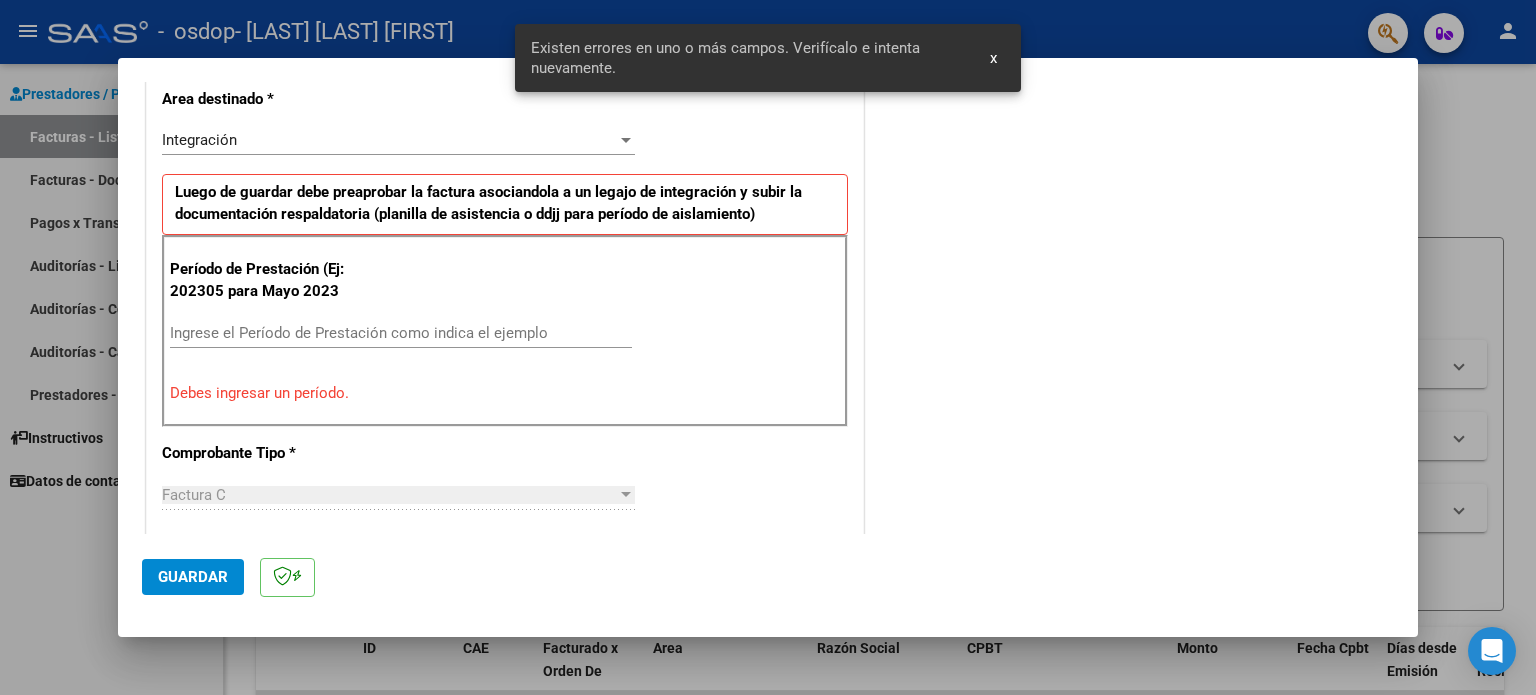 scroll, scrollTop: 431, scrollLeft: 0, axis: vertical 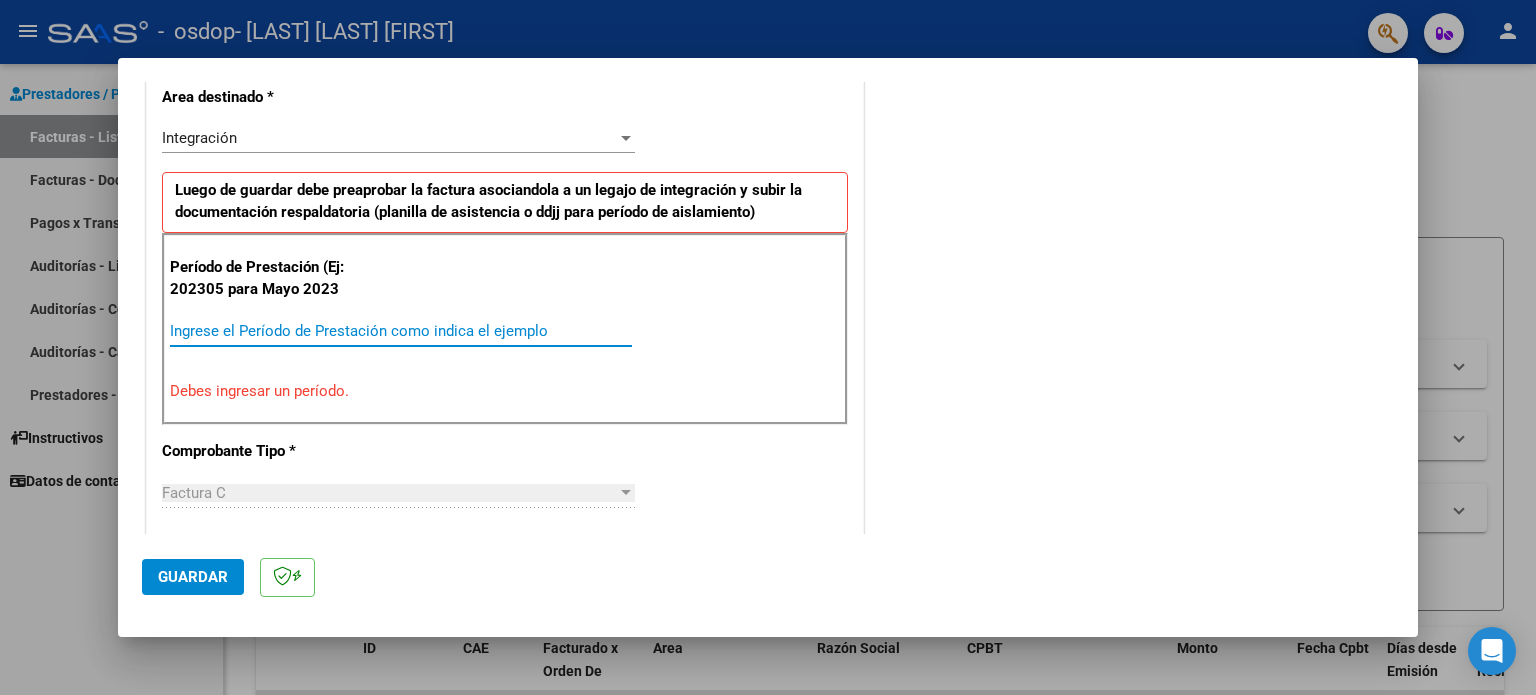 click on "Ingrese el Período de Prestación como indica el ejemplo" at bounding box center (401, 331) 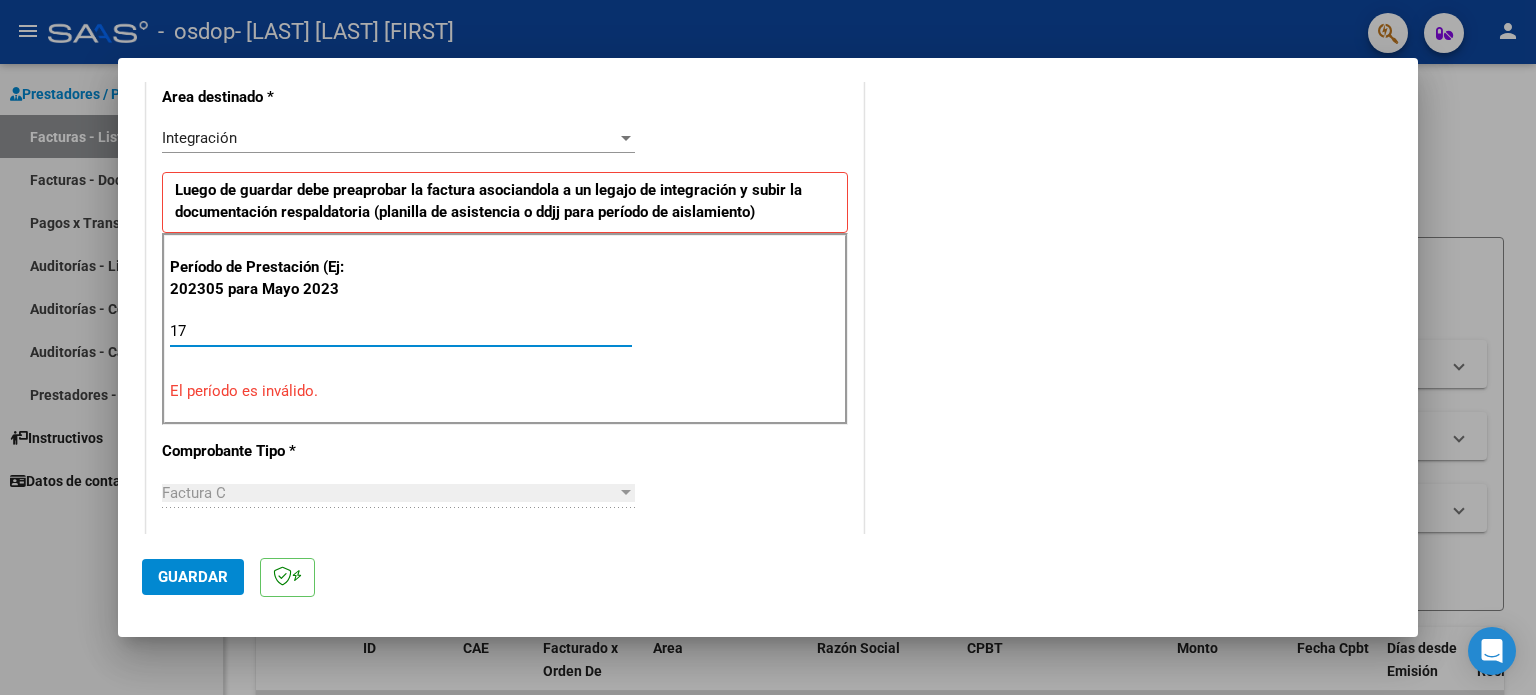 type on "1" 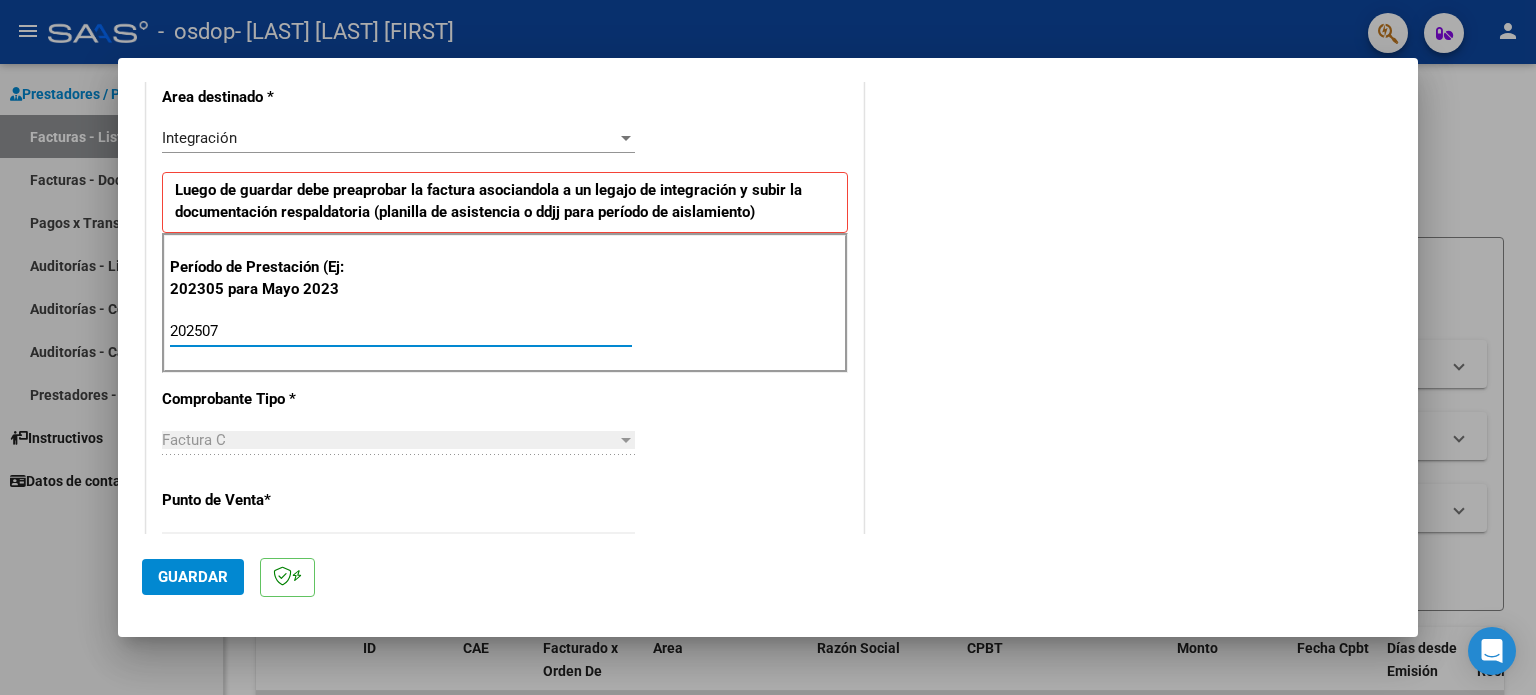 type on "202507" 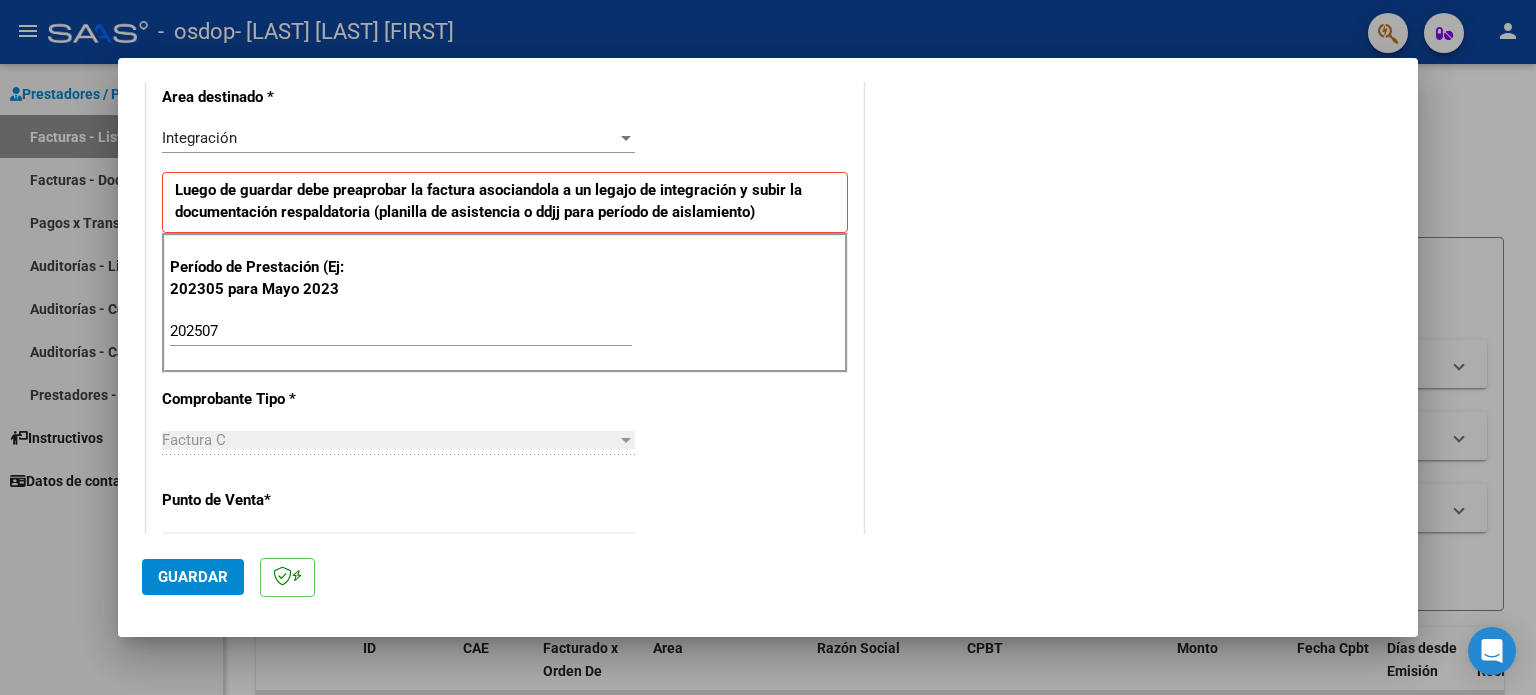 click at bounding box center [626, 440] 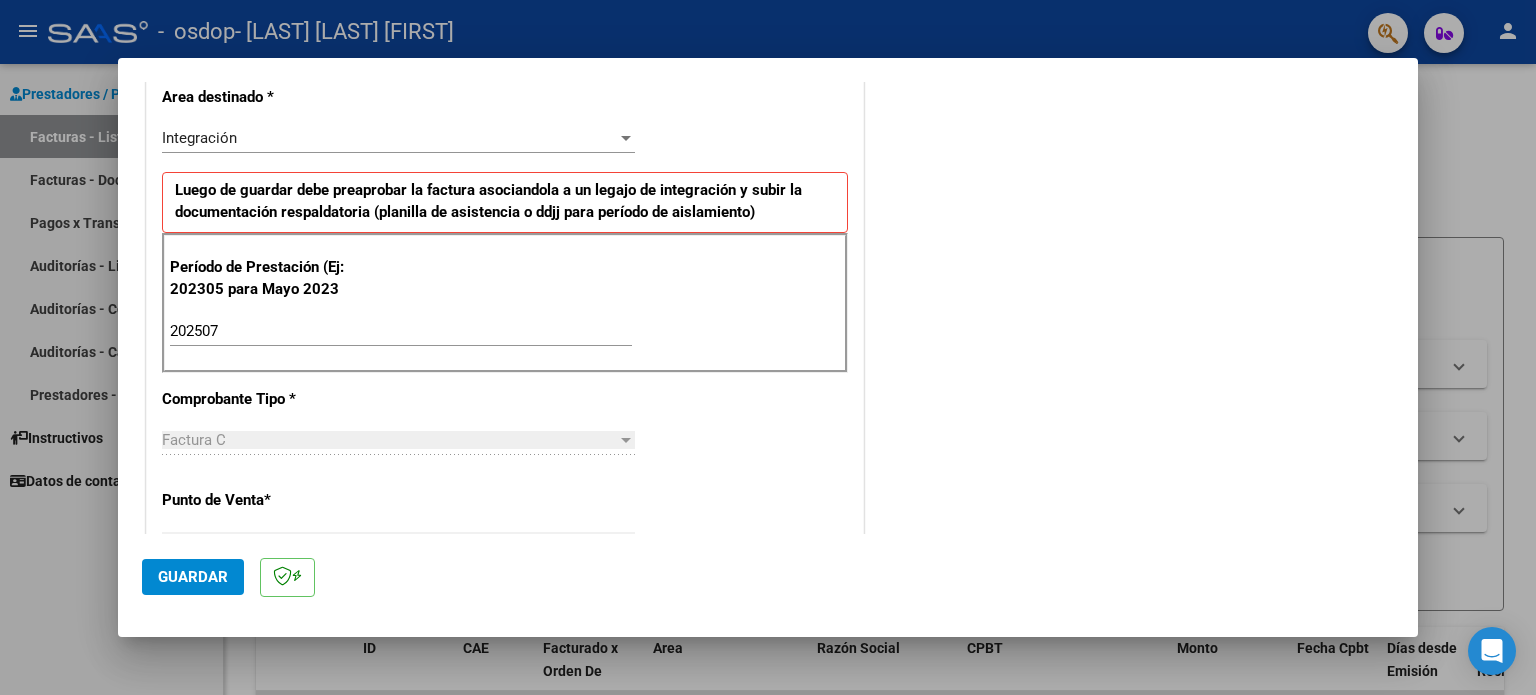 click on "CUIT  *   27-13799563-3 Ingresar CUIT  ANALISIS PRESTADOR  Area destinado * Integración Seleccionar Area Luego de guardar debe preaprobar la factura asociandola a un legajo de integración y subir la documentación respaldatoria (planilla de asistencia o ddjj para período de aislamiento)  Período de Prestación (Ej: 202305 para Mayo 2023    202507 Ingrese el Período de Prestación como indica el ejemplo   Comprobante Tipo * Factura C Seleccionar Tipo Punto de Venta  *   3 Ingresar el Nro.  Número  *   218 Ingresar el Nro.  Monto  *   $ 123.706,10 Ingresar el monto  Fecha del Cpbt.  *   2025-08-04 Ingresar la fecha  CAE / CAEA (no ingrese CAI)    75313992578563 Ingresar el CAE o CAEA (no ingrese CAI)  Fecha de Vencimiento    Ingresar la fecha  Ref. Externa    Ingresar la ref.  N° Liquidación    Ingresar el N° Liquidación" at bounding box center [505, 635] 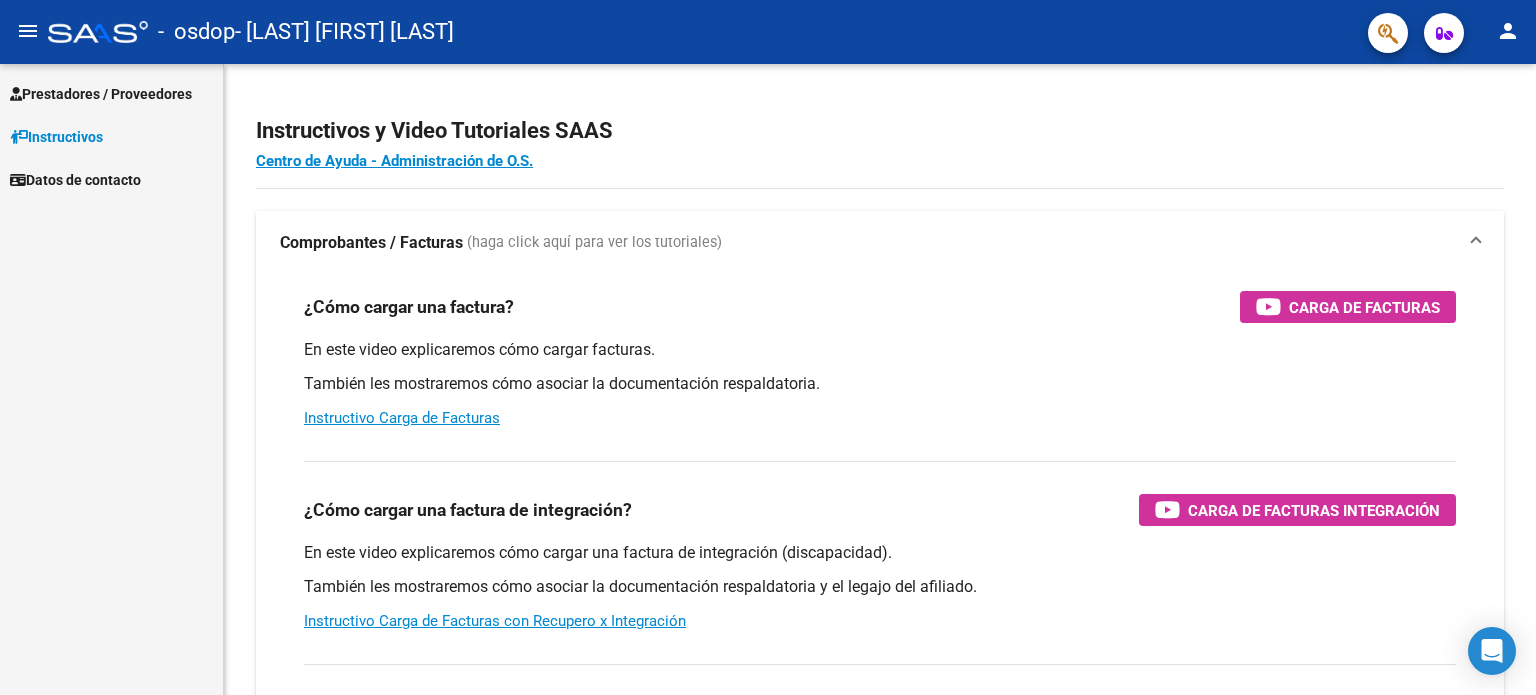 scroll, scrollTop: 0, scrollLeft: 0, axis: both 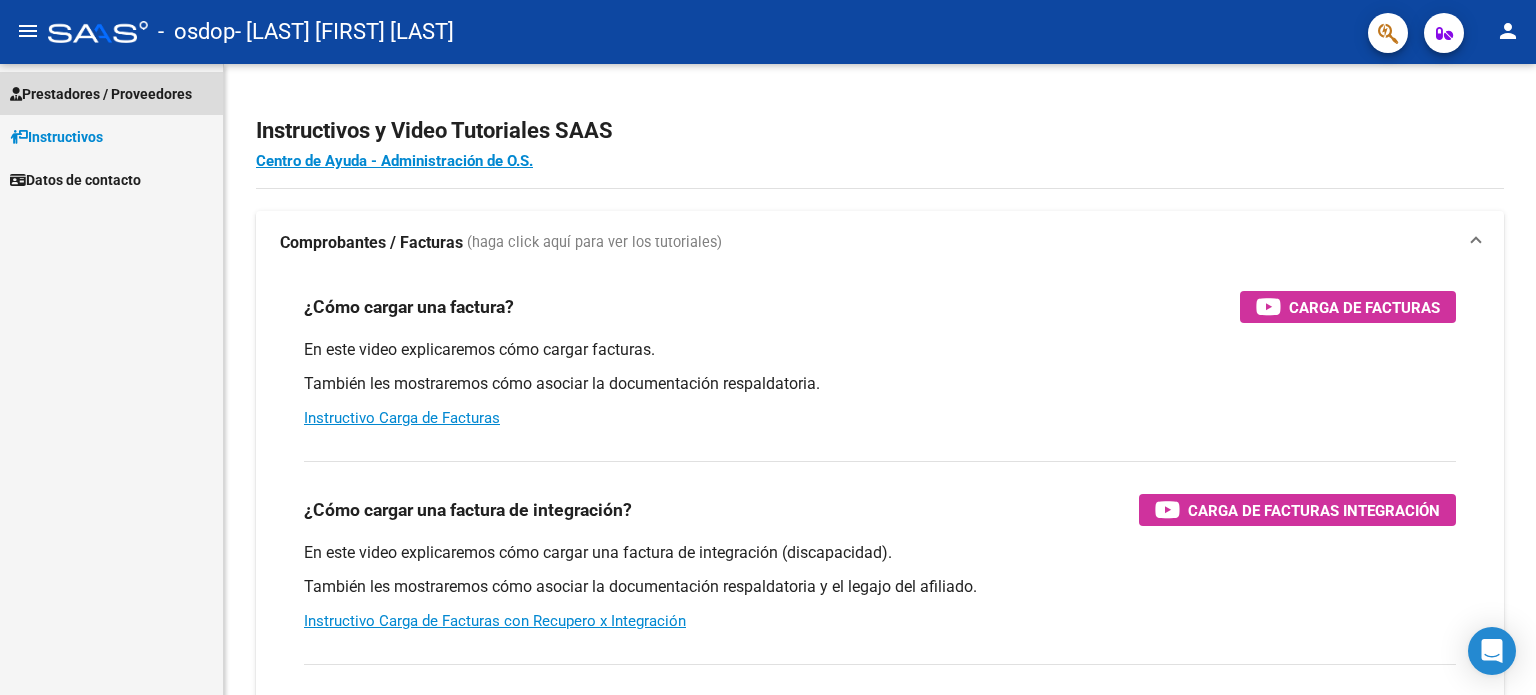 click on "Prestadores / Proveedores" at bounding box center (101, 94) 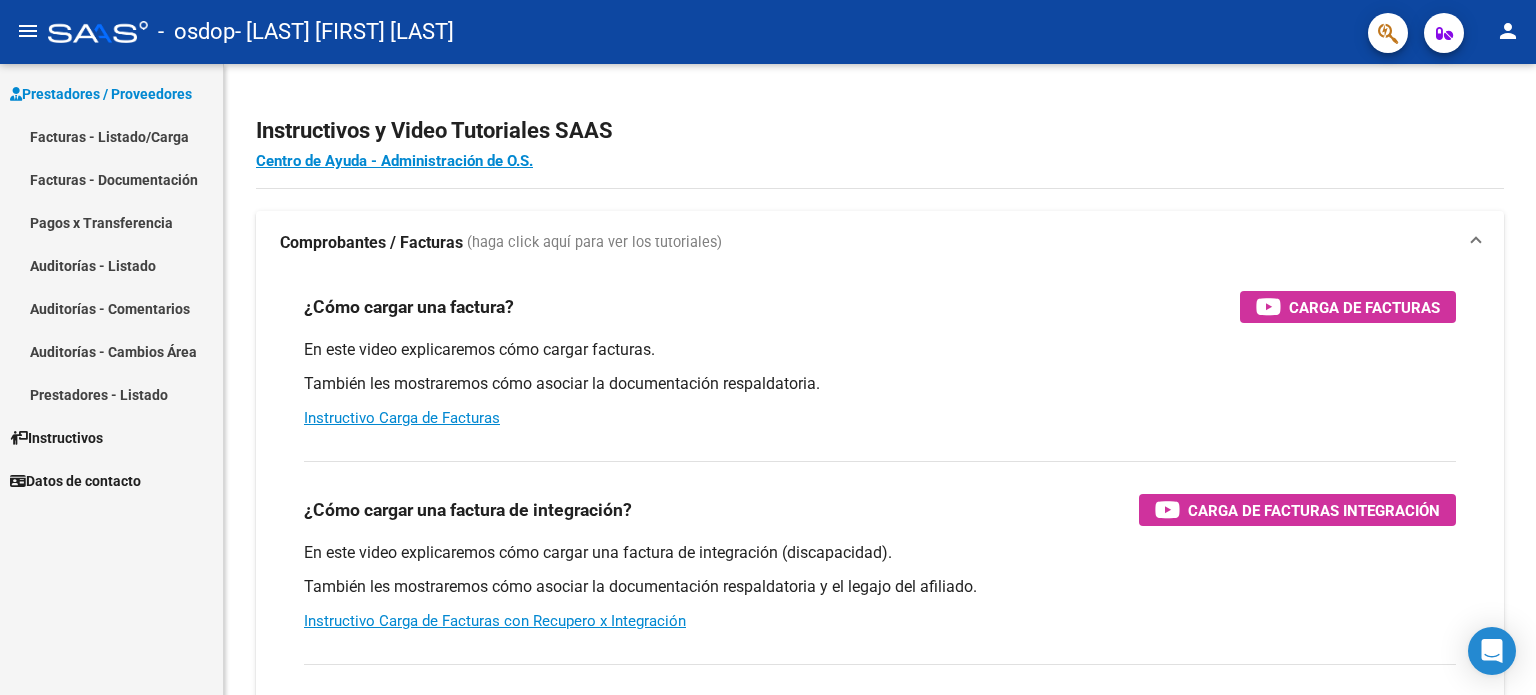 click on "Facturas - Listado/Carga" at bounding box center [111, 136] 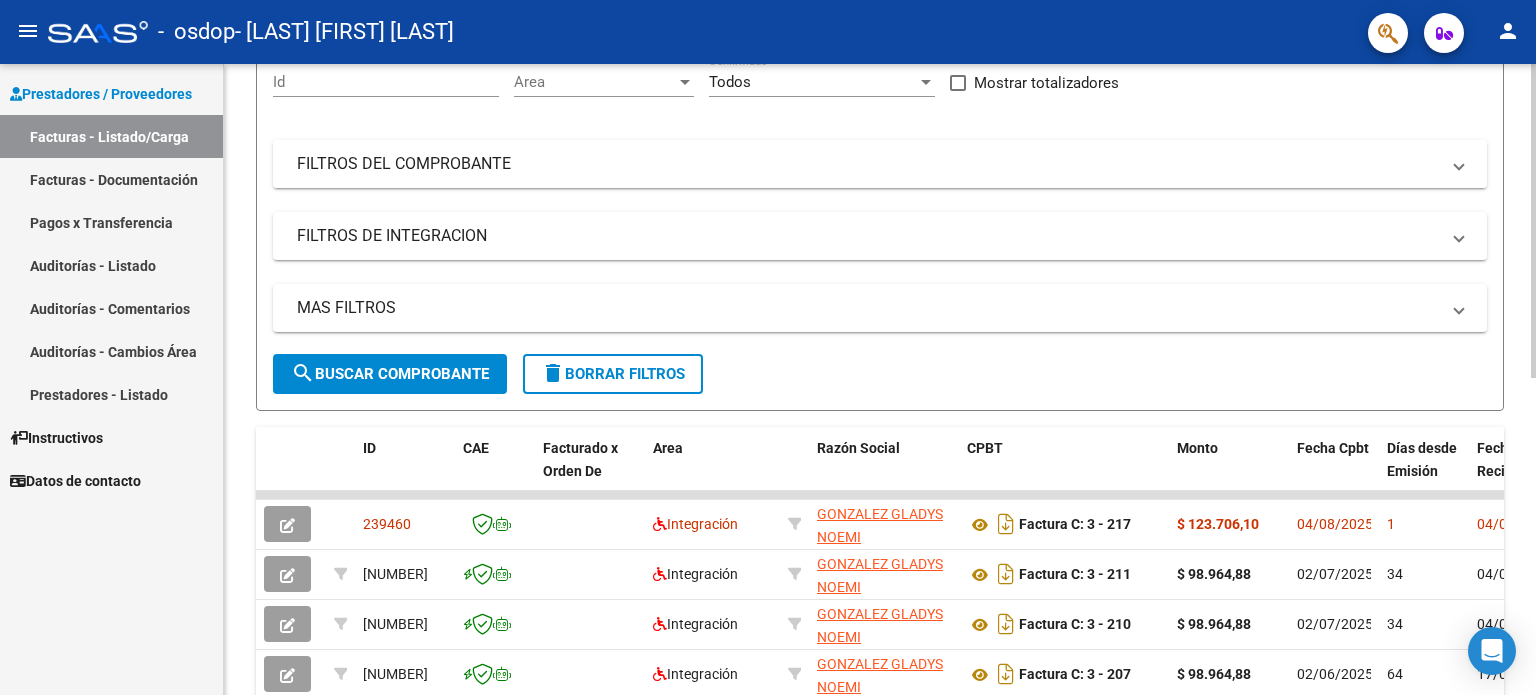 scroll, scrollTop: 300, scrollLeft: 0, axis: vertical 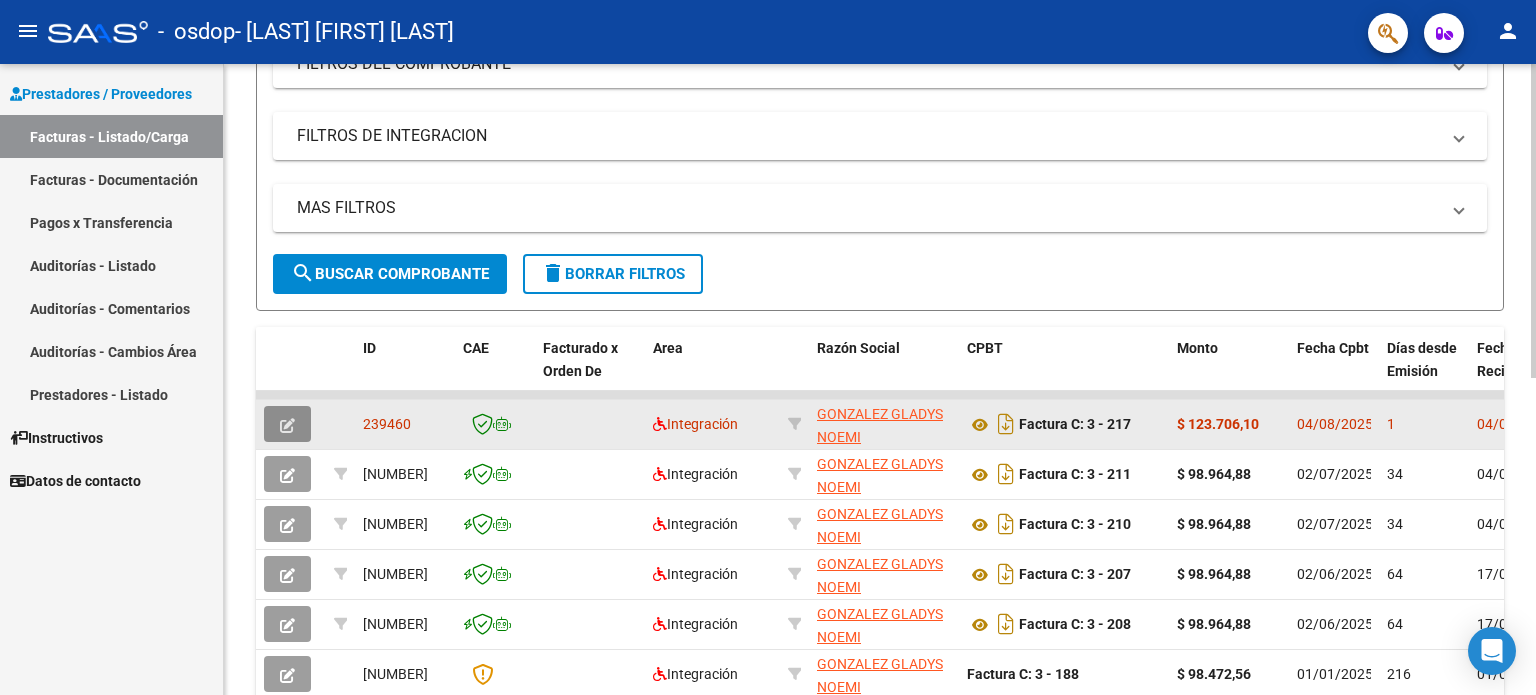 click 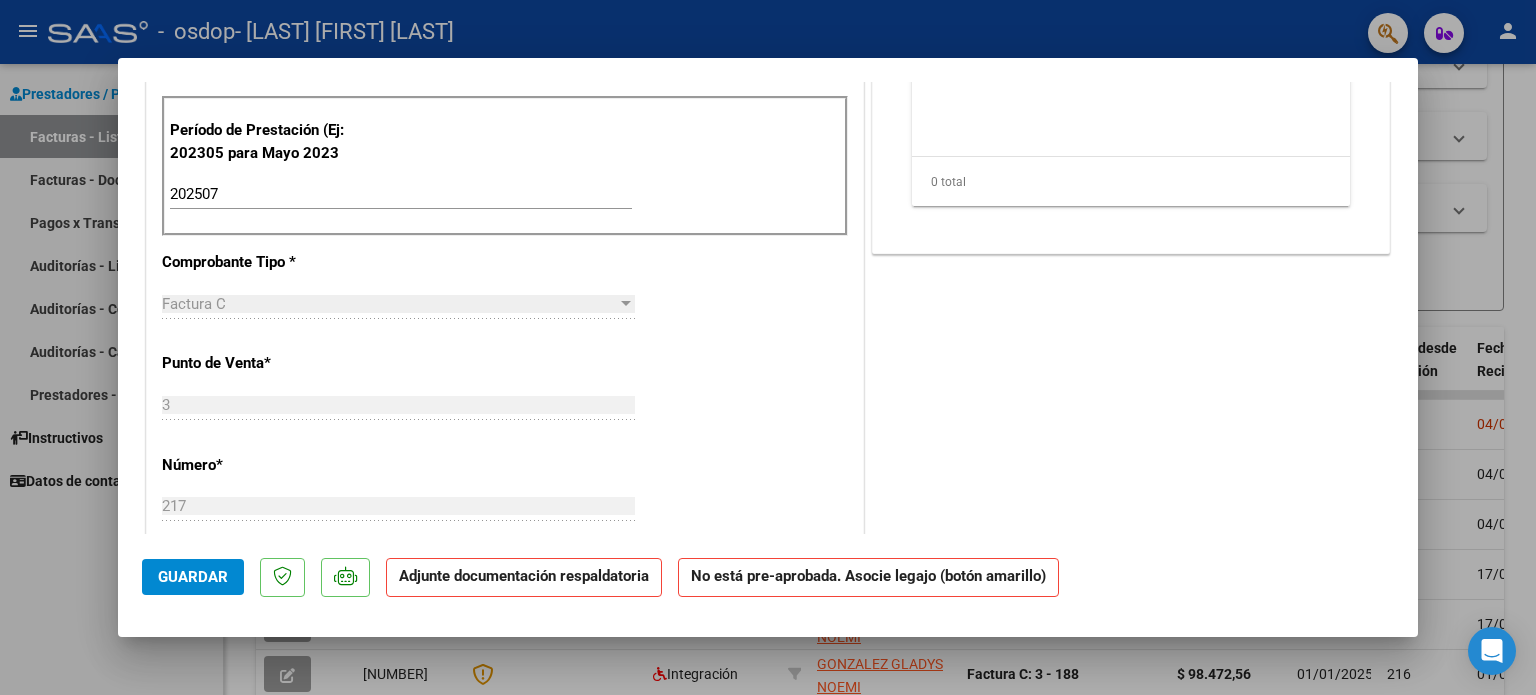 scroll, scrollTop: 600, scrollLeft: 0, axis: vertical 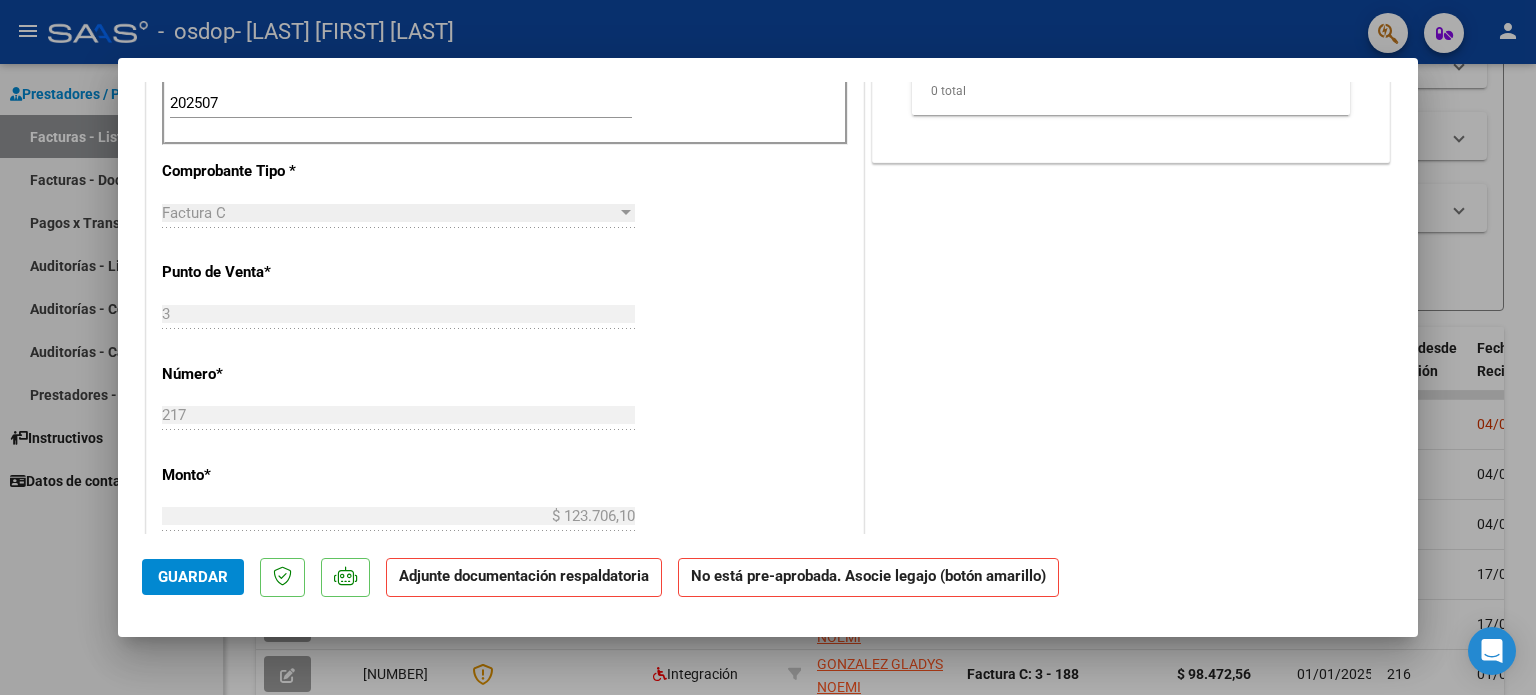 click on "Factura C" at bounding box center [194, 213] 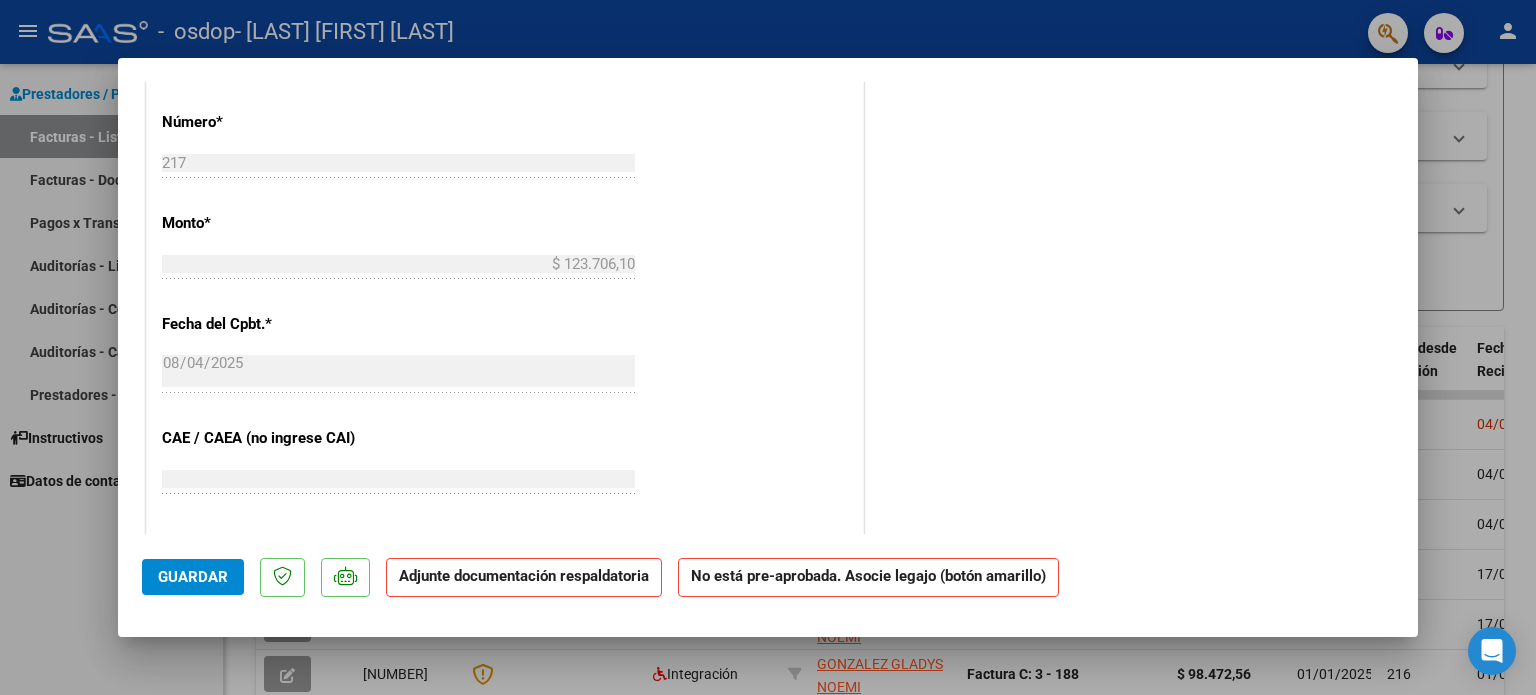 scroll, scrollTop: 1000, scrollLeft: 0, axis: vertical 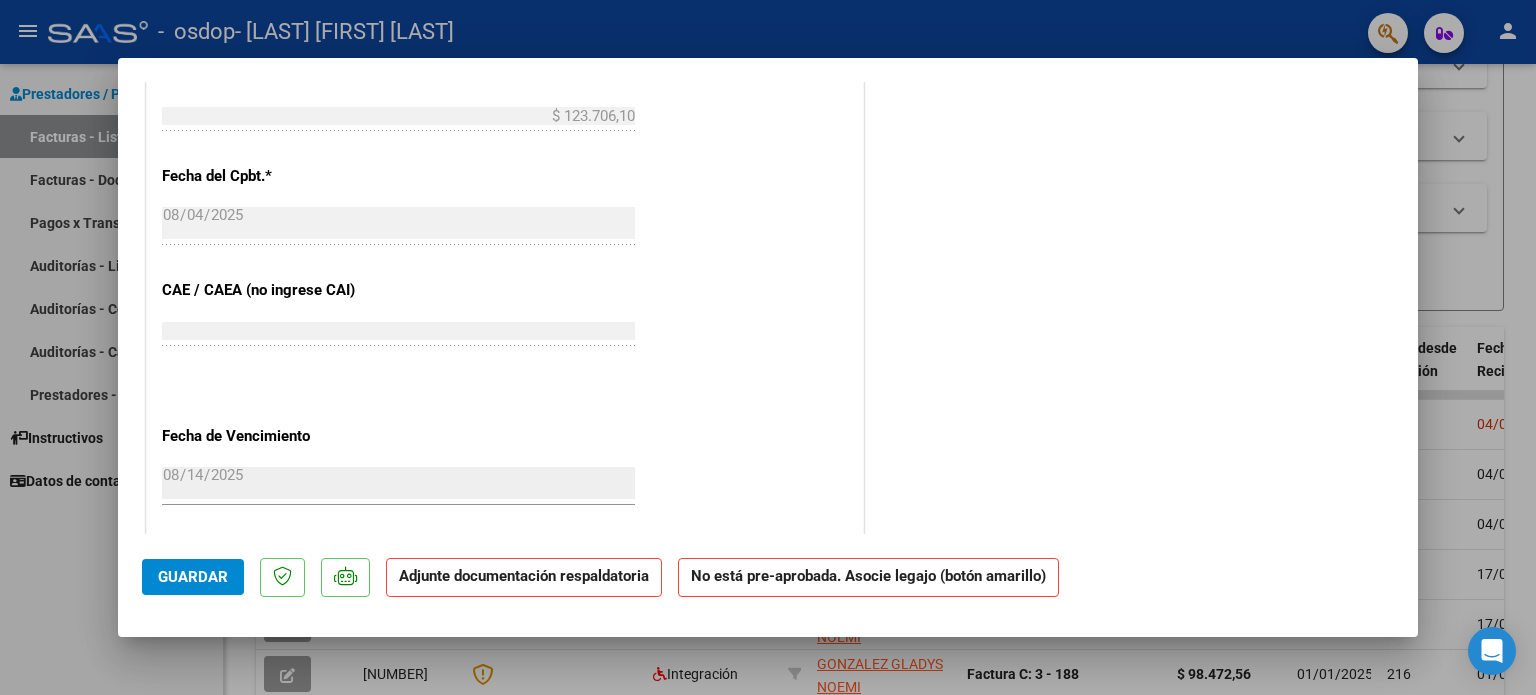 click on "2025-08-14" at bounding box center (398, 483) 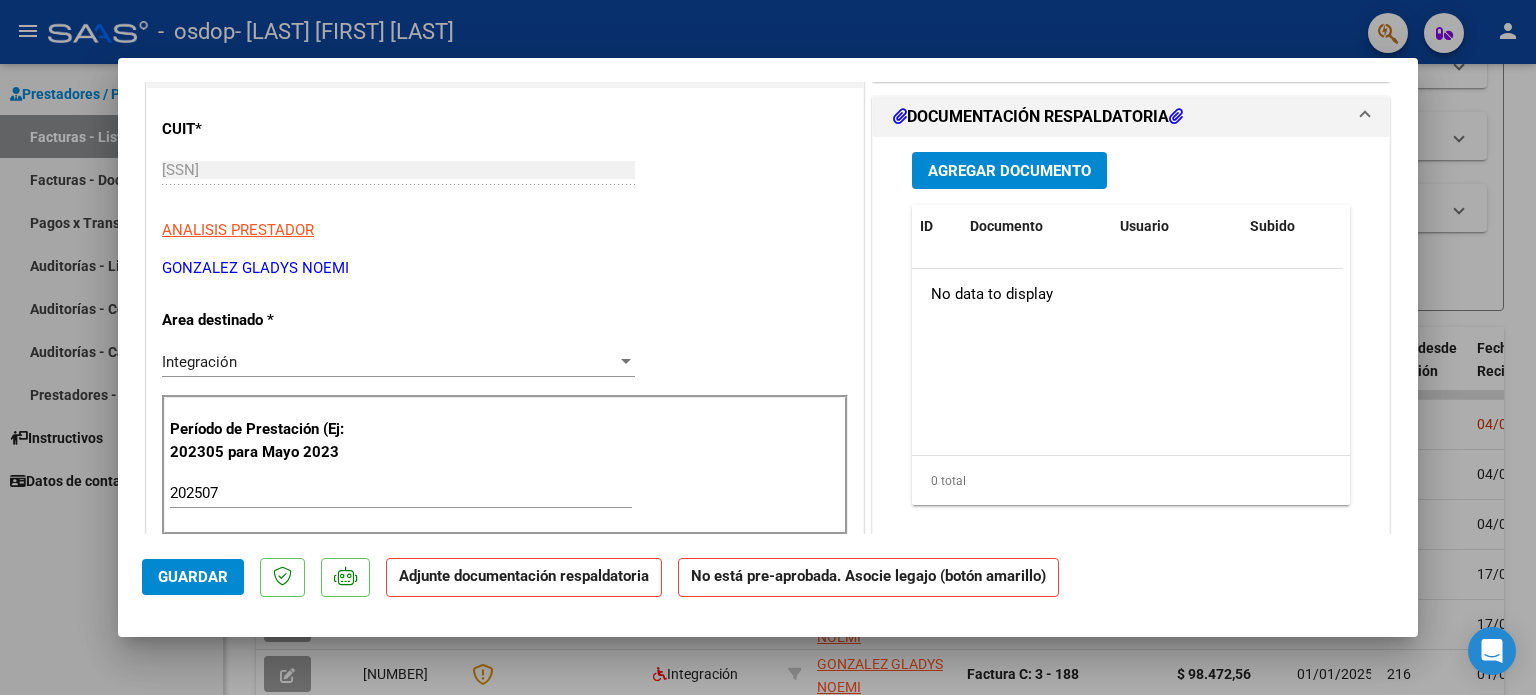 scroll, scrollTop: 10, scrollLeft: 0, axis: vertical 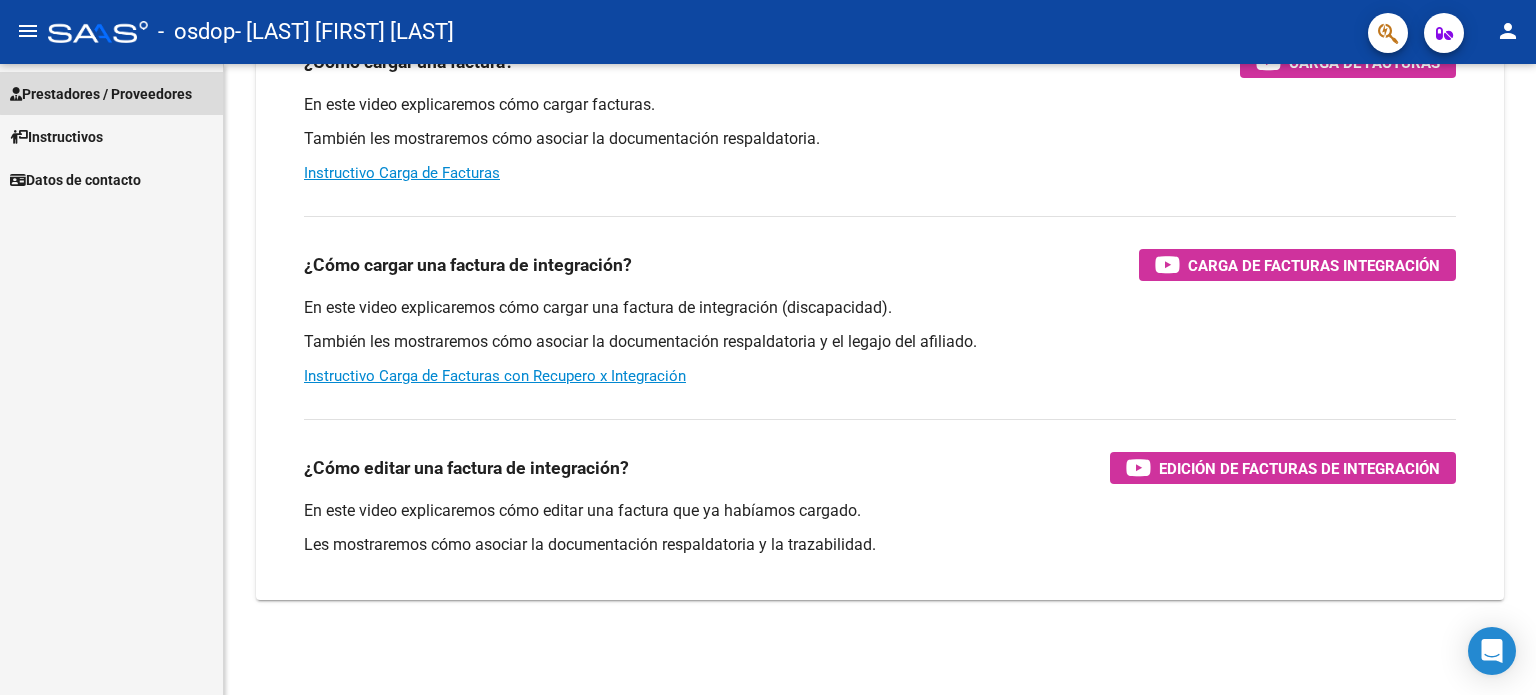 click on "Prestadores / Proveedores" at bounding box center [101, 94] 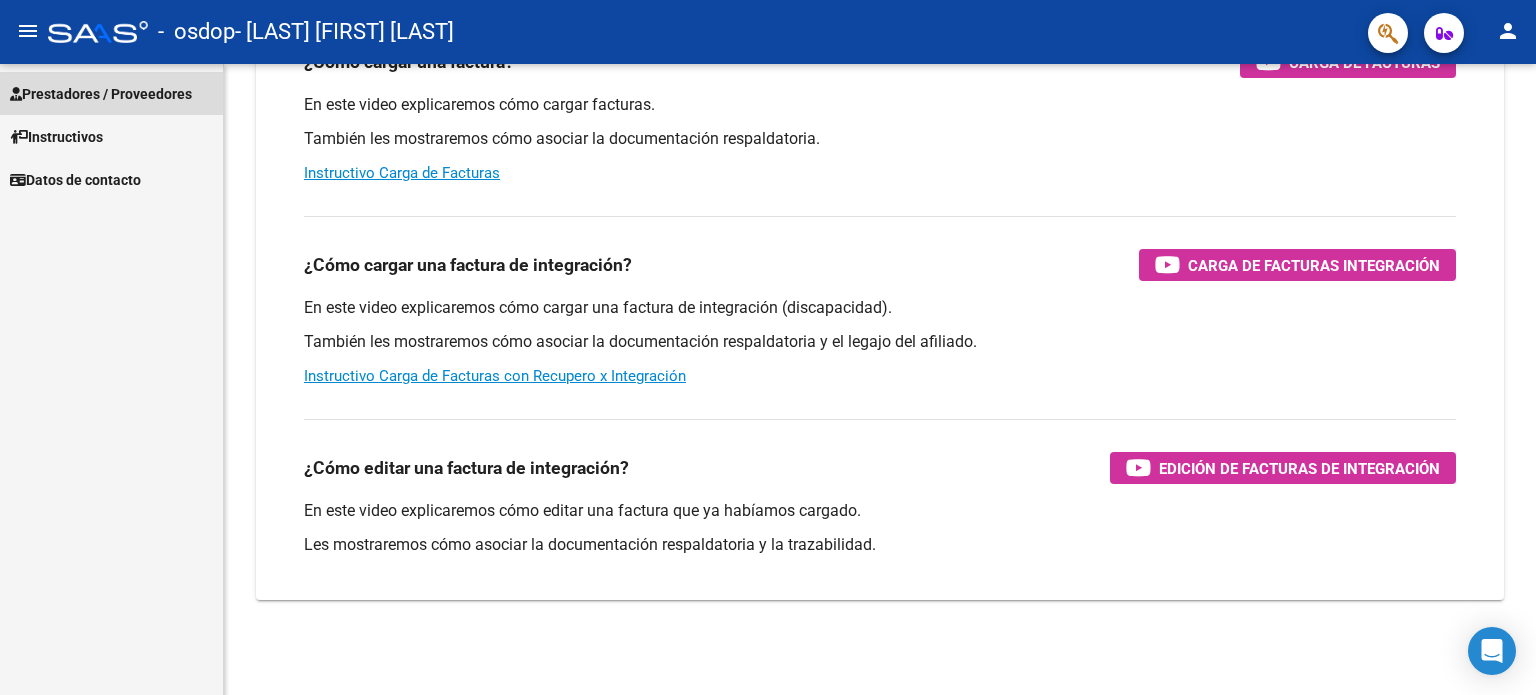 click on "Prestadores / Proveedores" at bounding box center (101, 94) 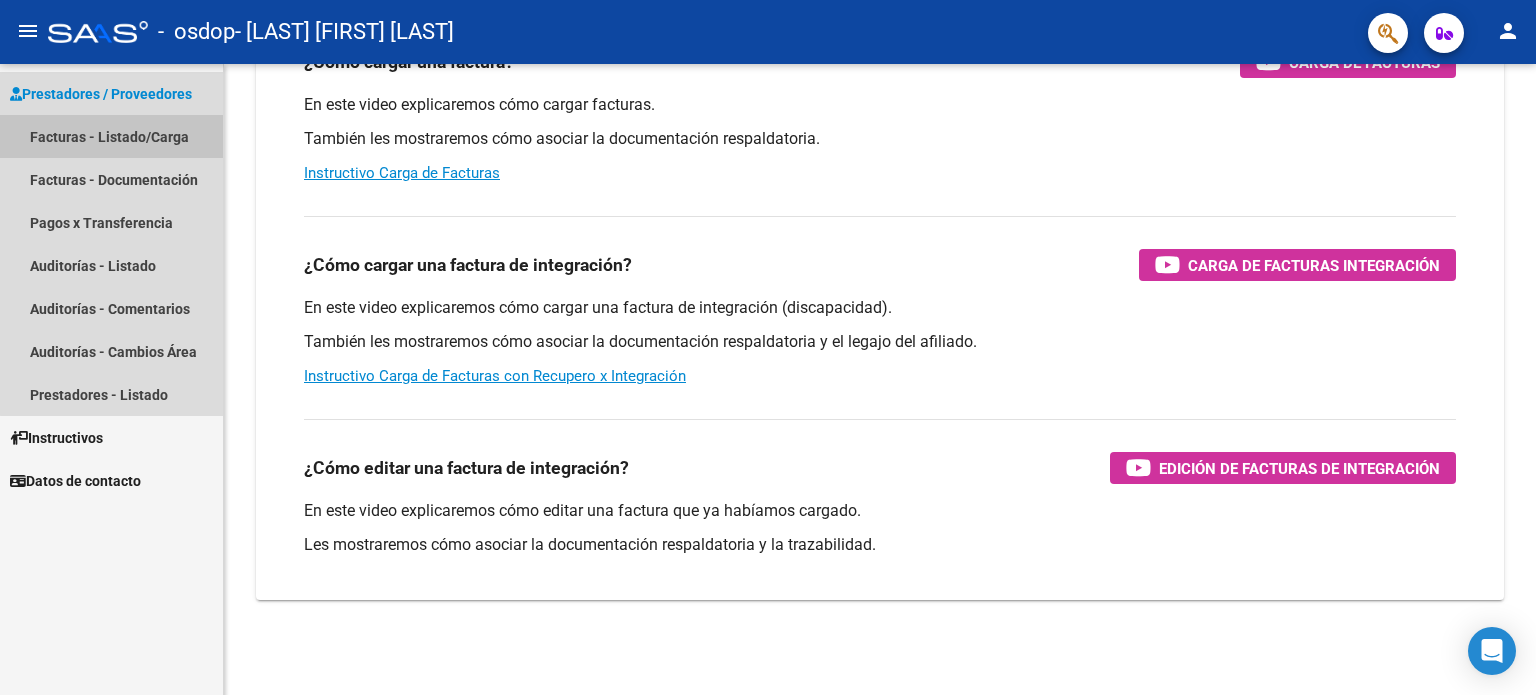 click on "Facturas - Listado/Carga" at bounding box center (111, 136) 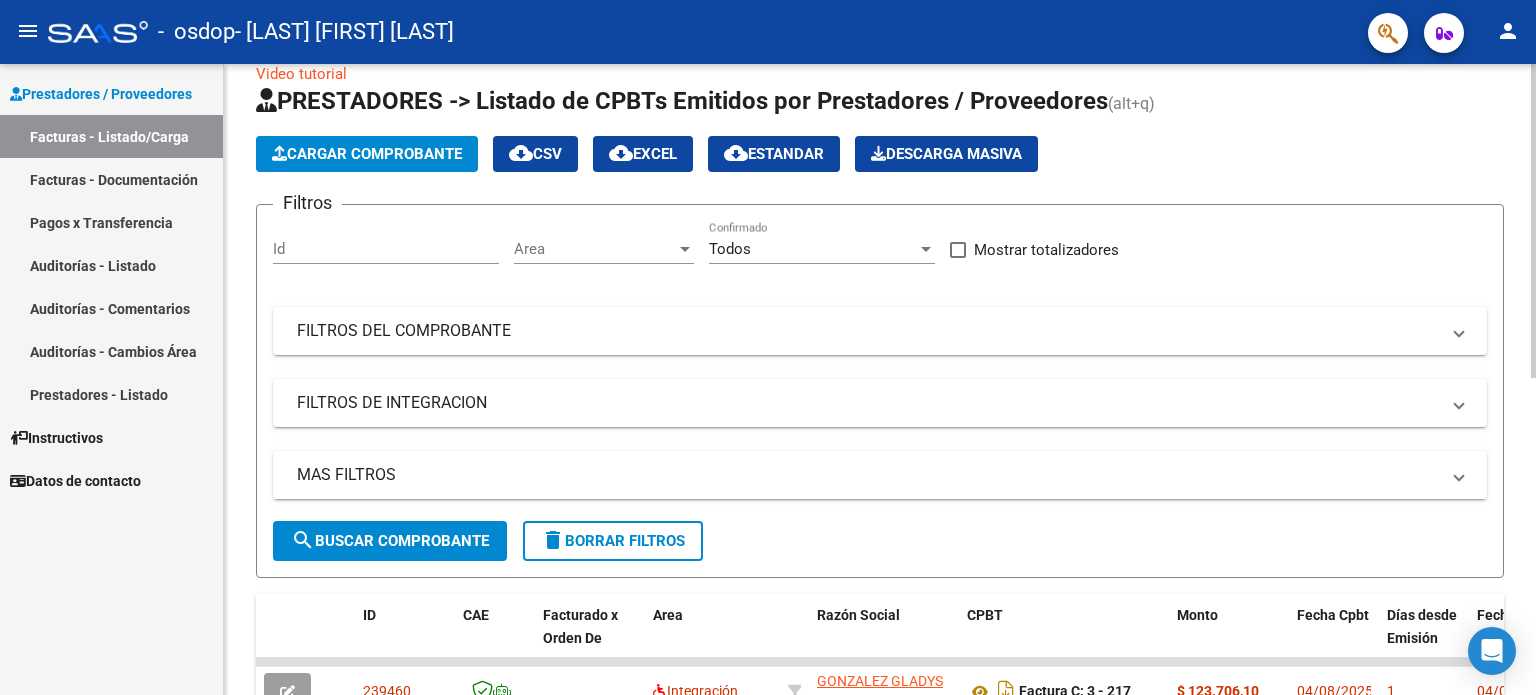 scroll, scrollTop: 0, scrollLeft: 0, axis: both 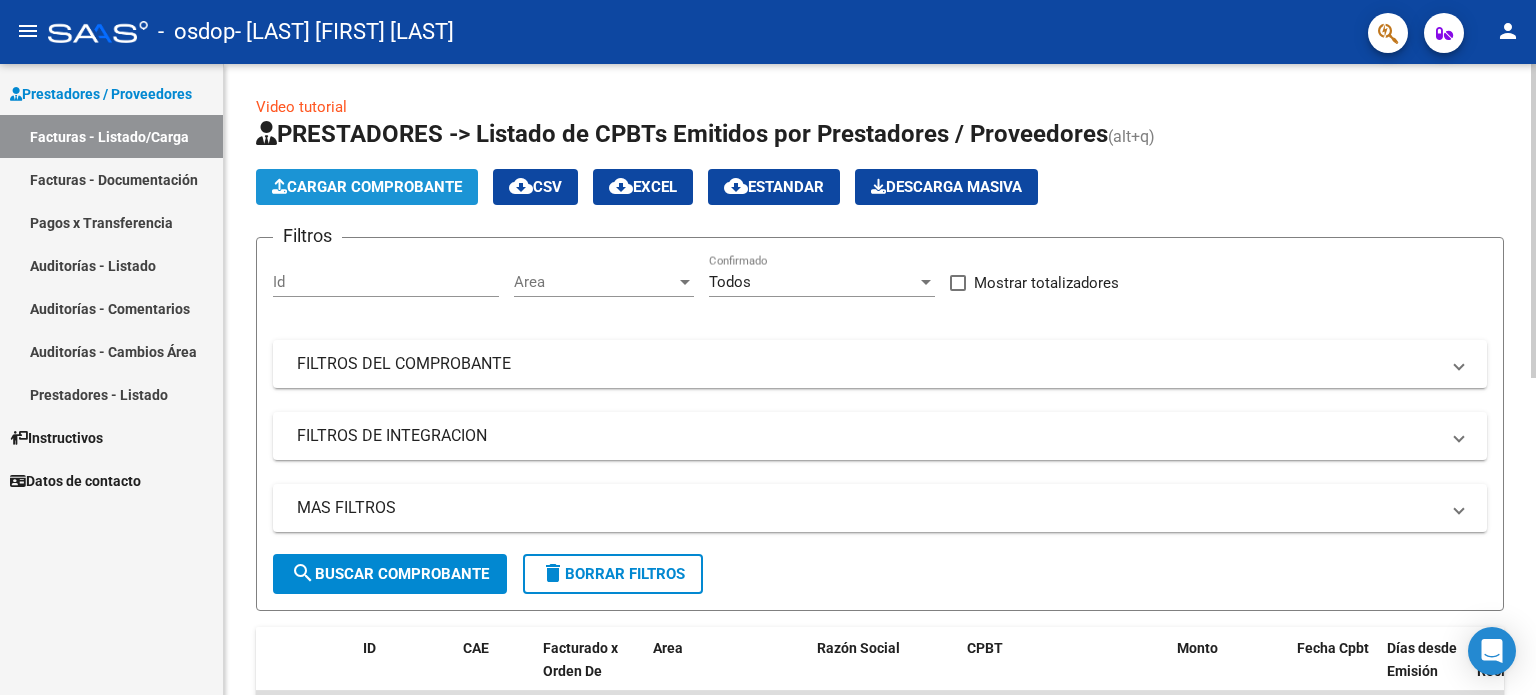 click on "Cargar Comprobante" 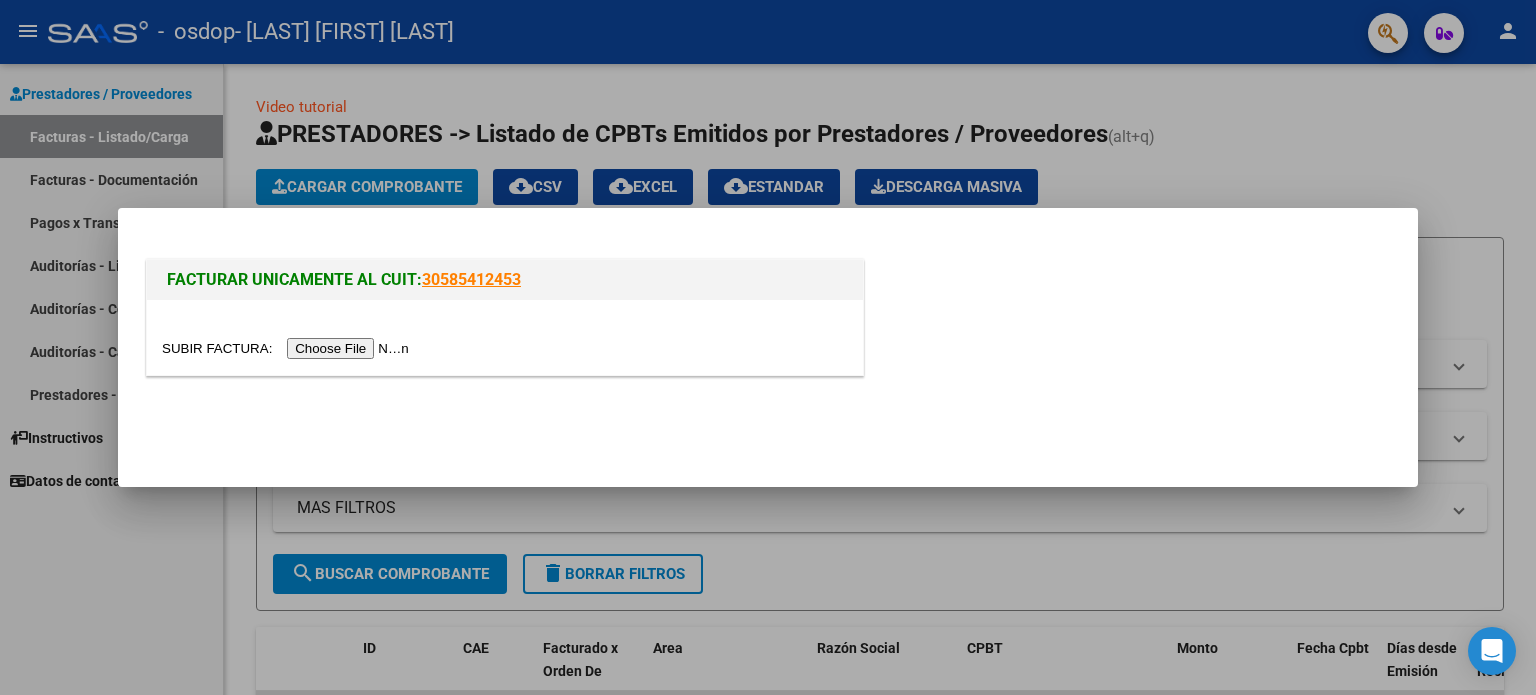 click at bounding box center [288, 348] 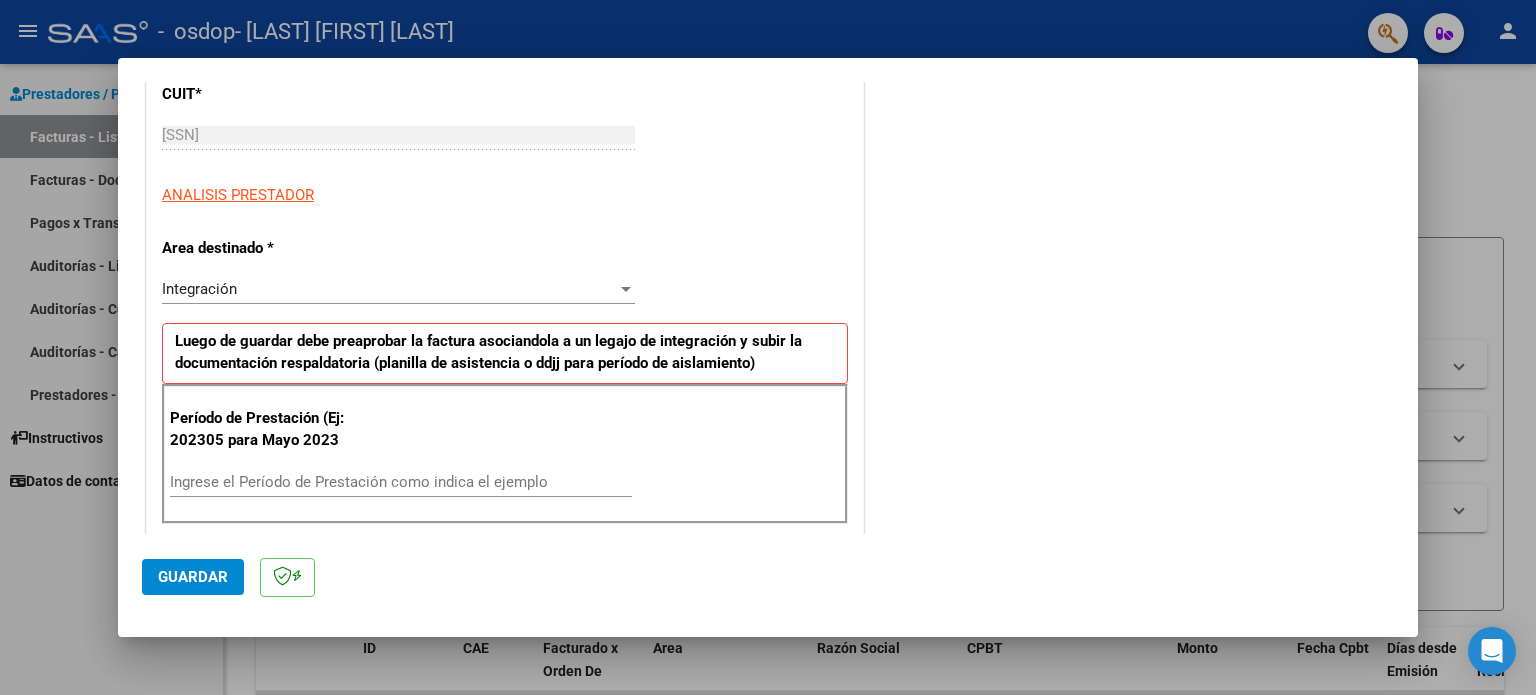 scroll, scrollTop: 300, scrollLeft: 0, axis: vertical 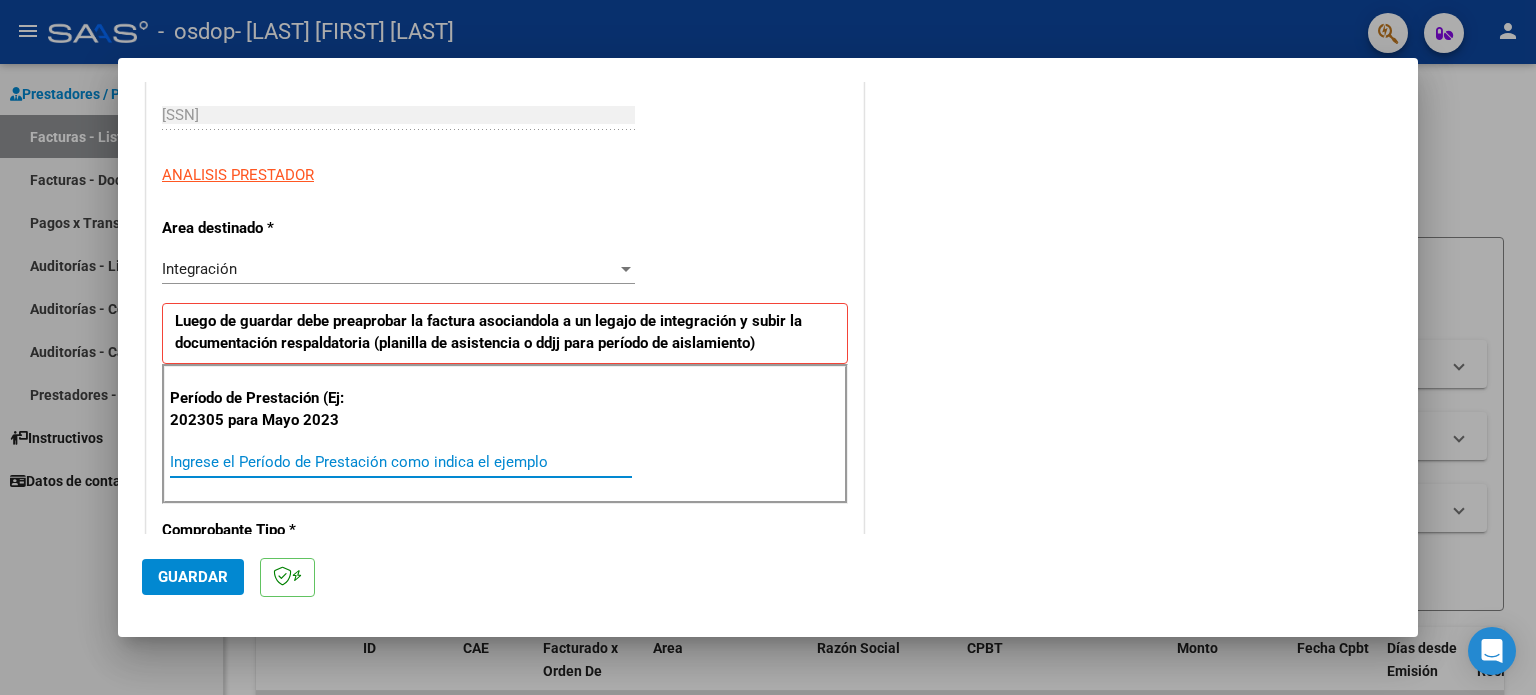 click on "Ingrese el Período de Prestación como indica el ejemplo" at bounding box center (401, 462) 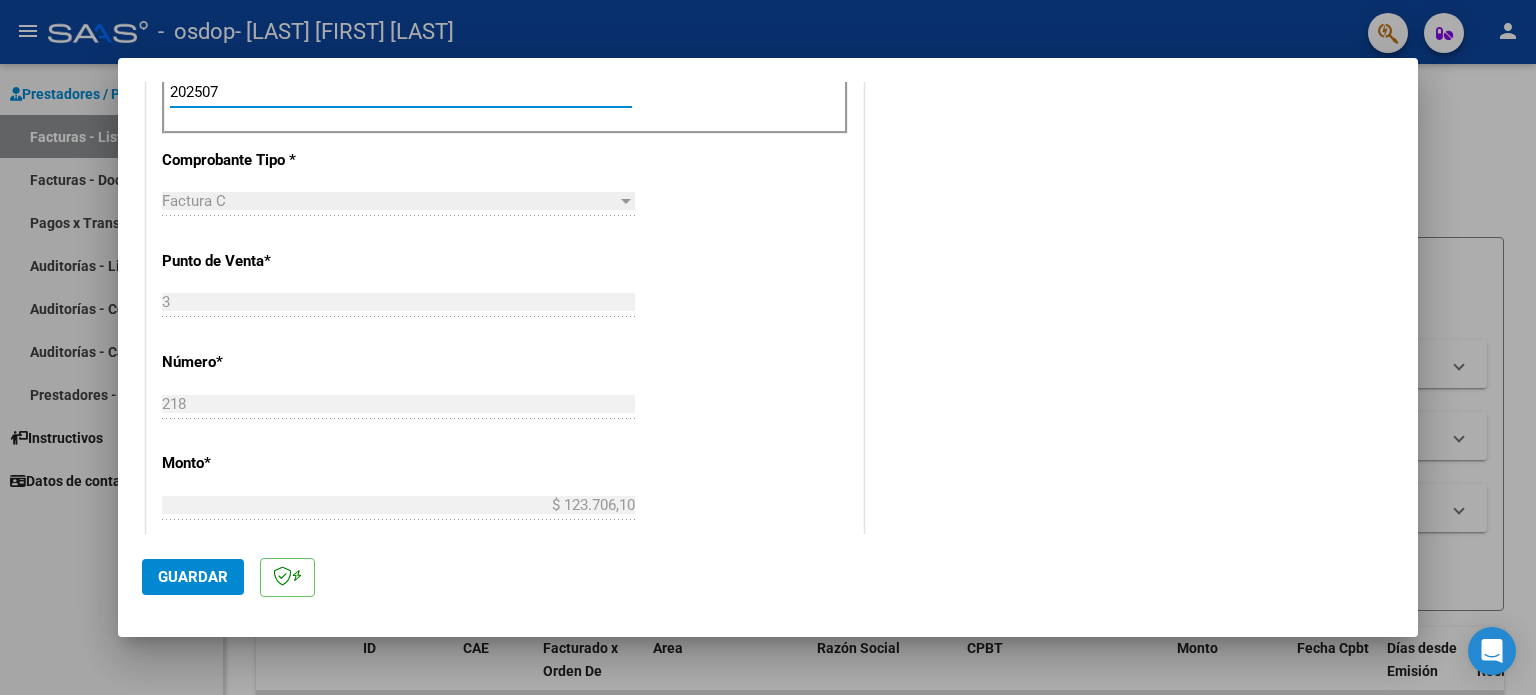scroll, scrollTop: 700, scrollLeft: 0, axis: vertical 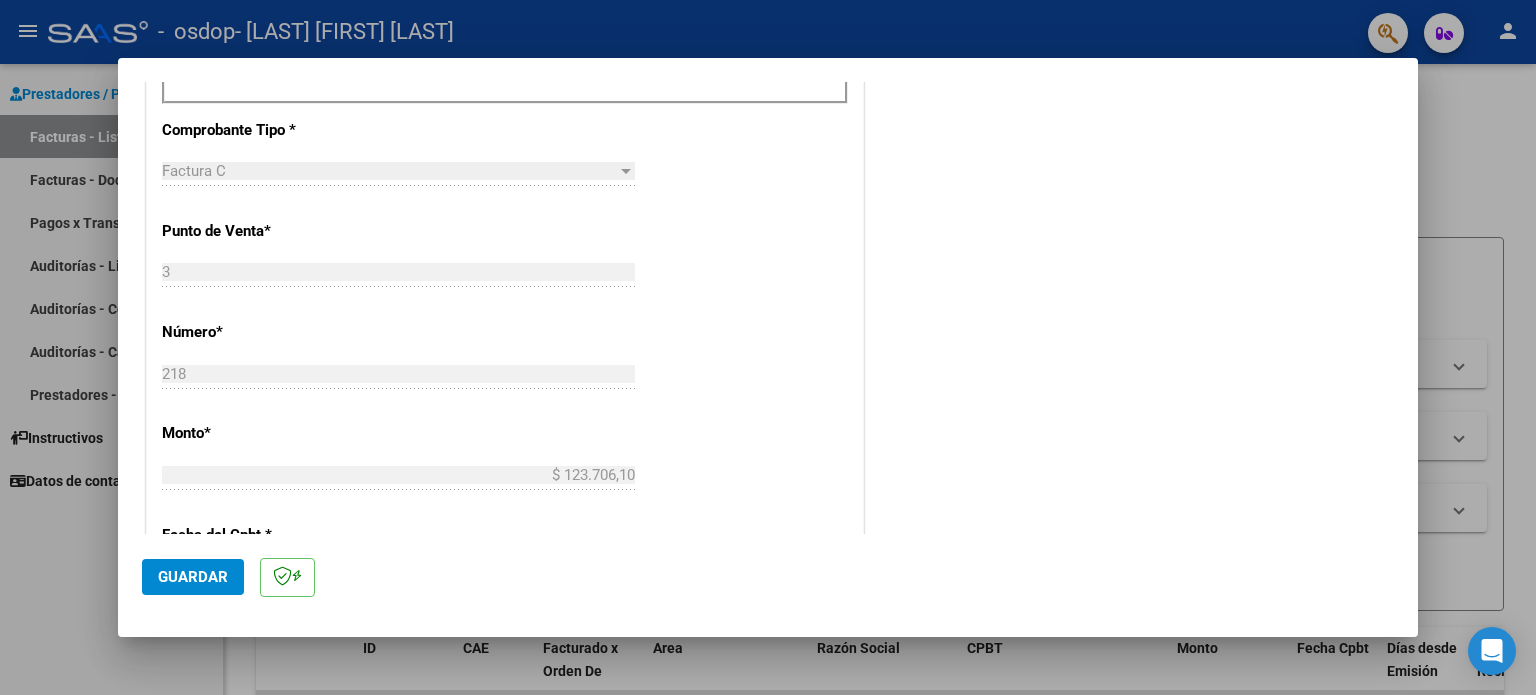 type on "202507" 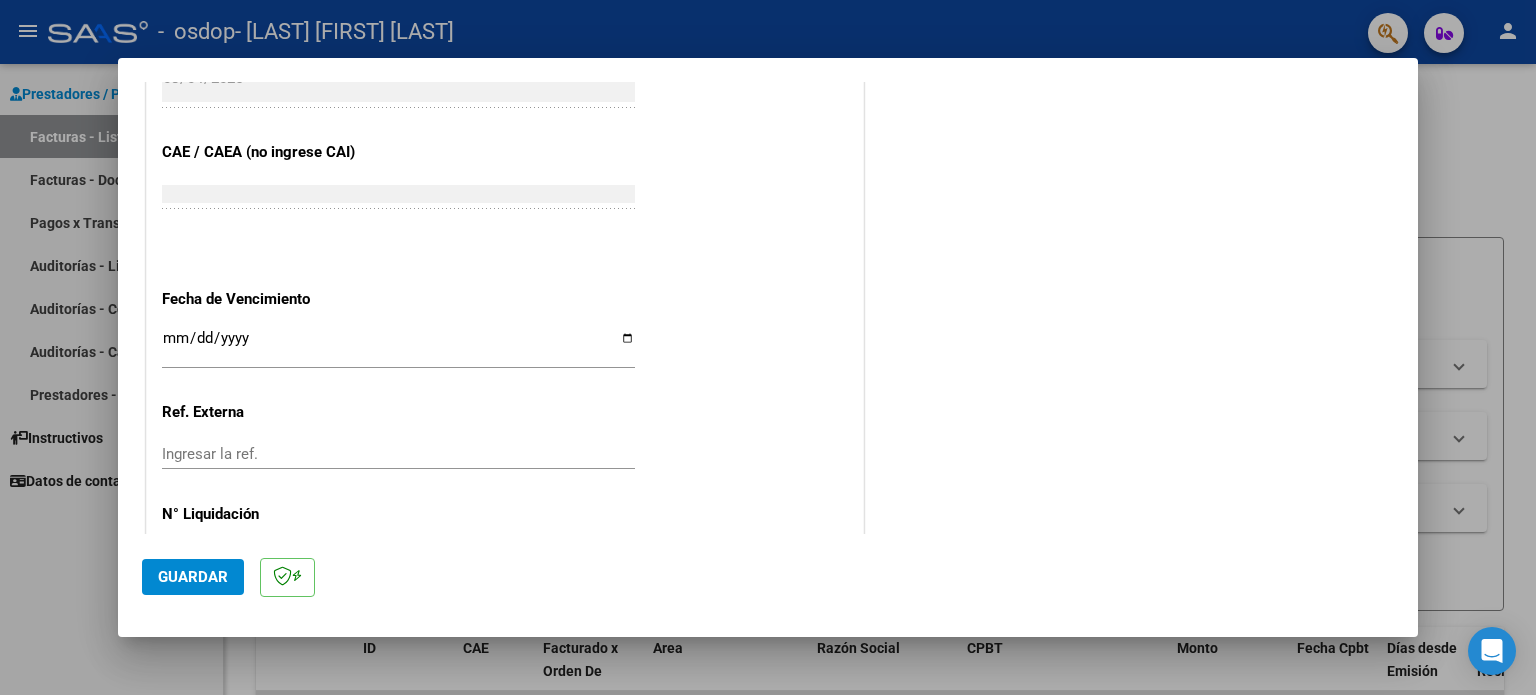 scroll, scrollTop: 1200, scrollLeft: 0, axis: vertical 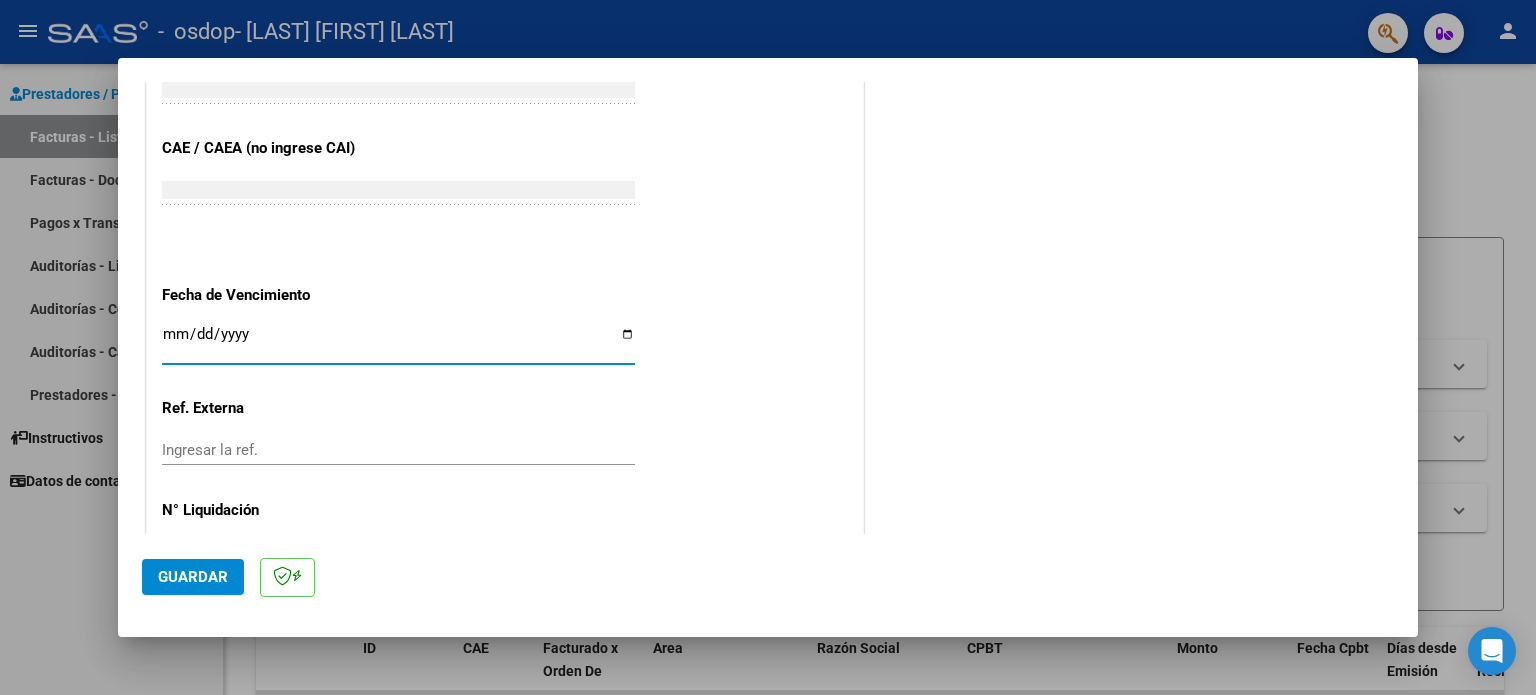click on "Ingresar la fecha" at bounding box center (398, 342) 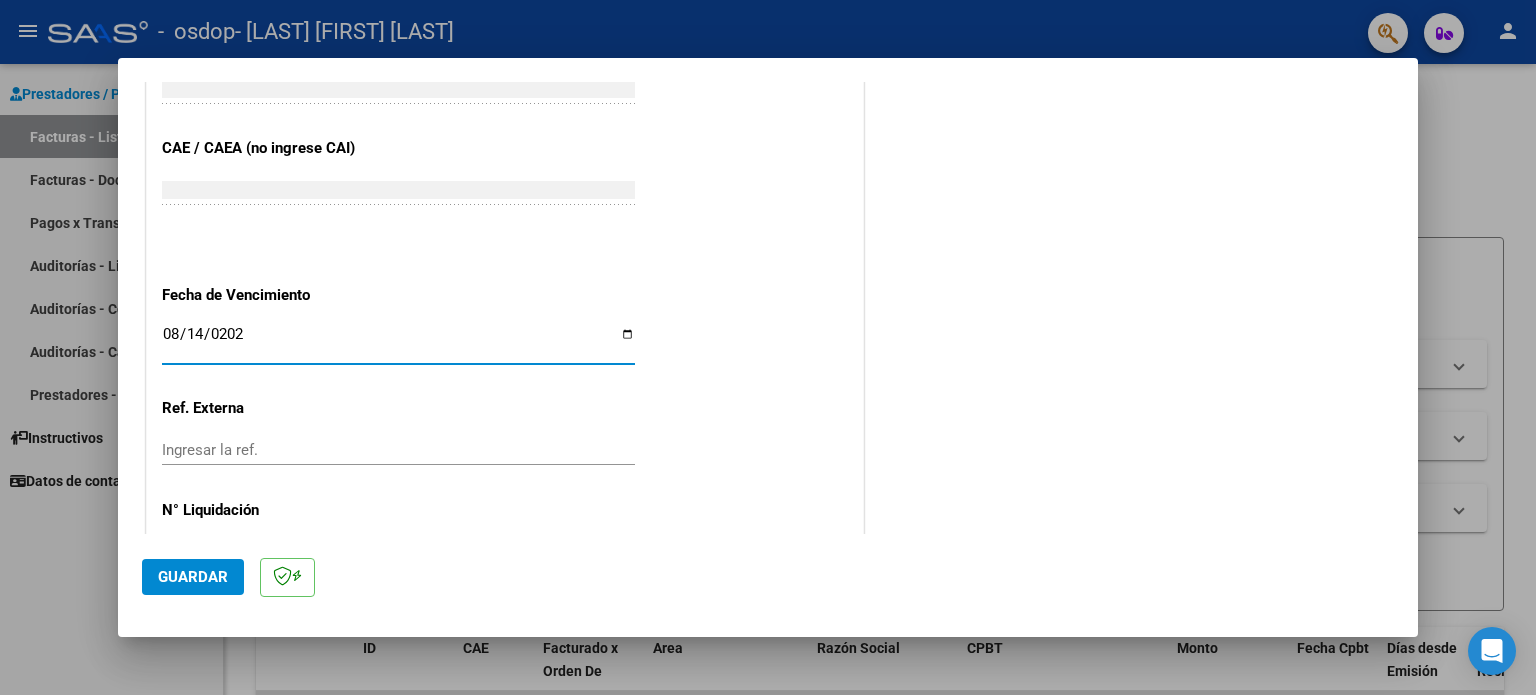 type on "2025-08-14" 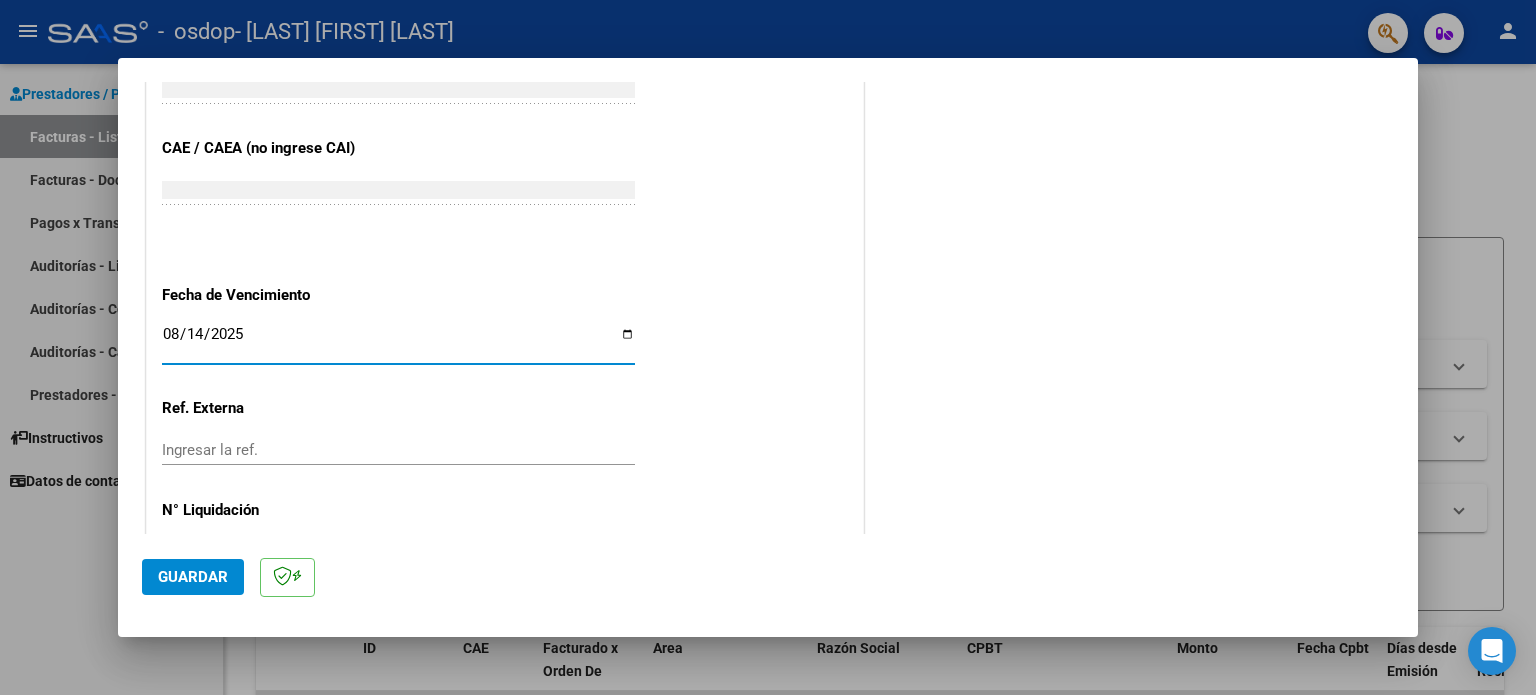 click on "Guardar" 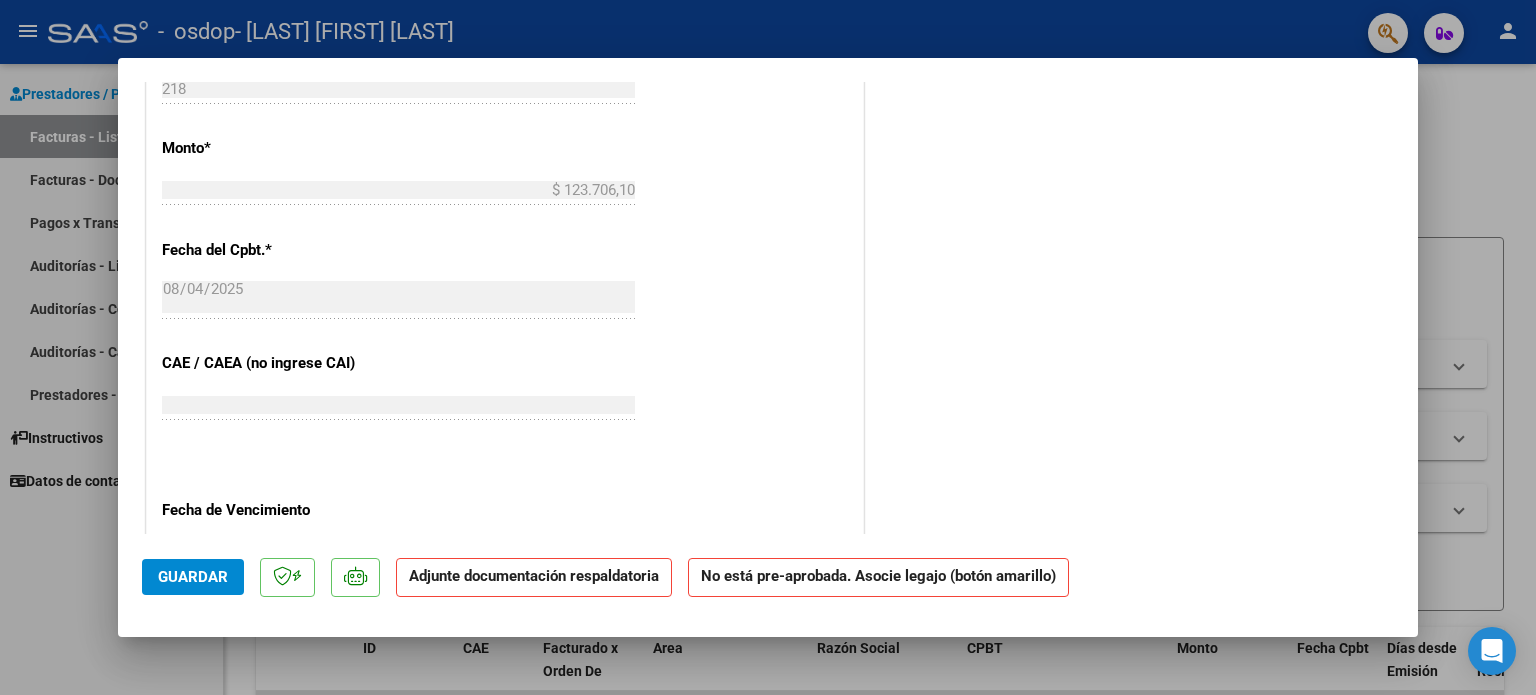 scroll, scrollTop: 1283, scrollLeft: 0, axis: vertical 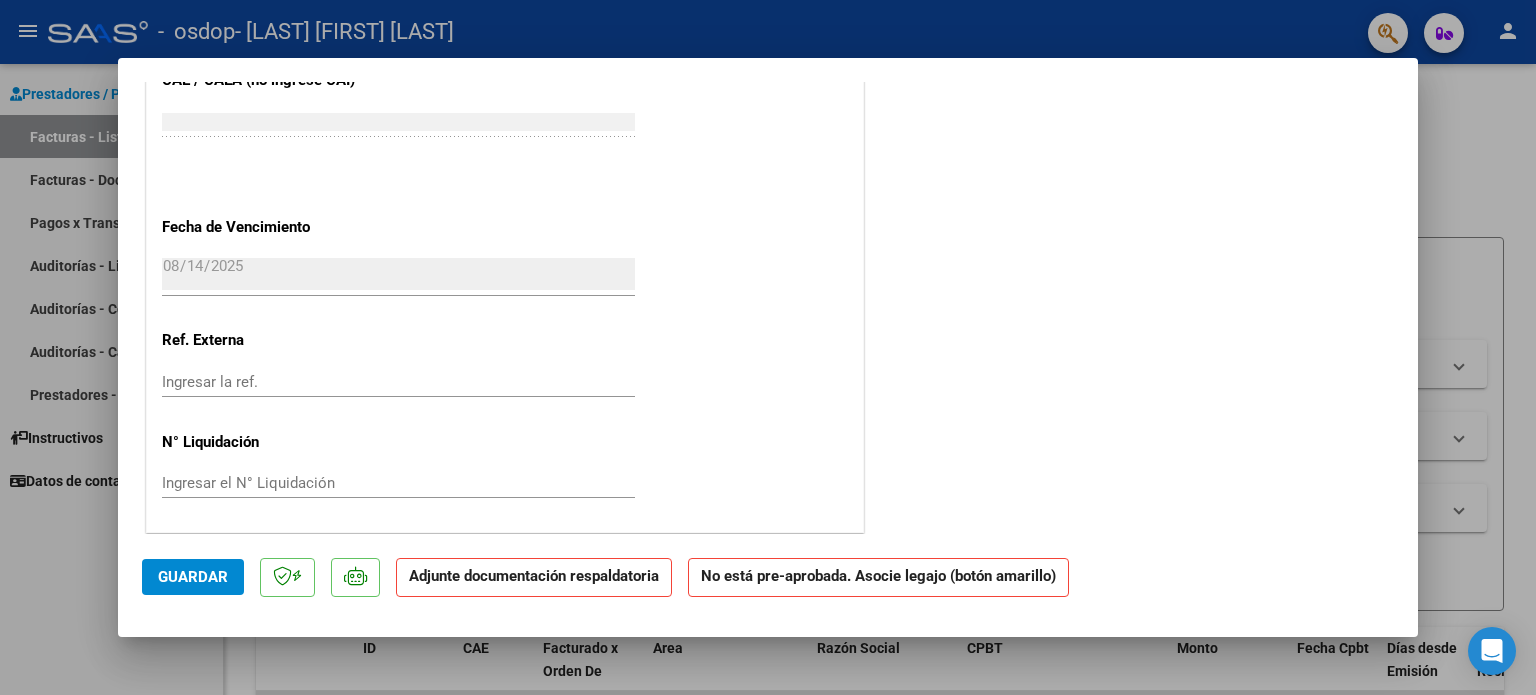 click on "Guardar" 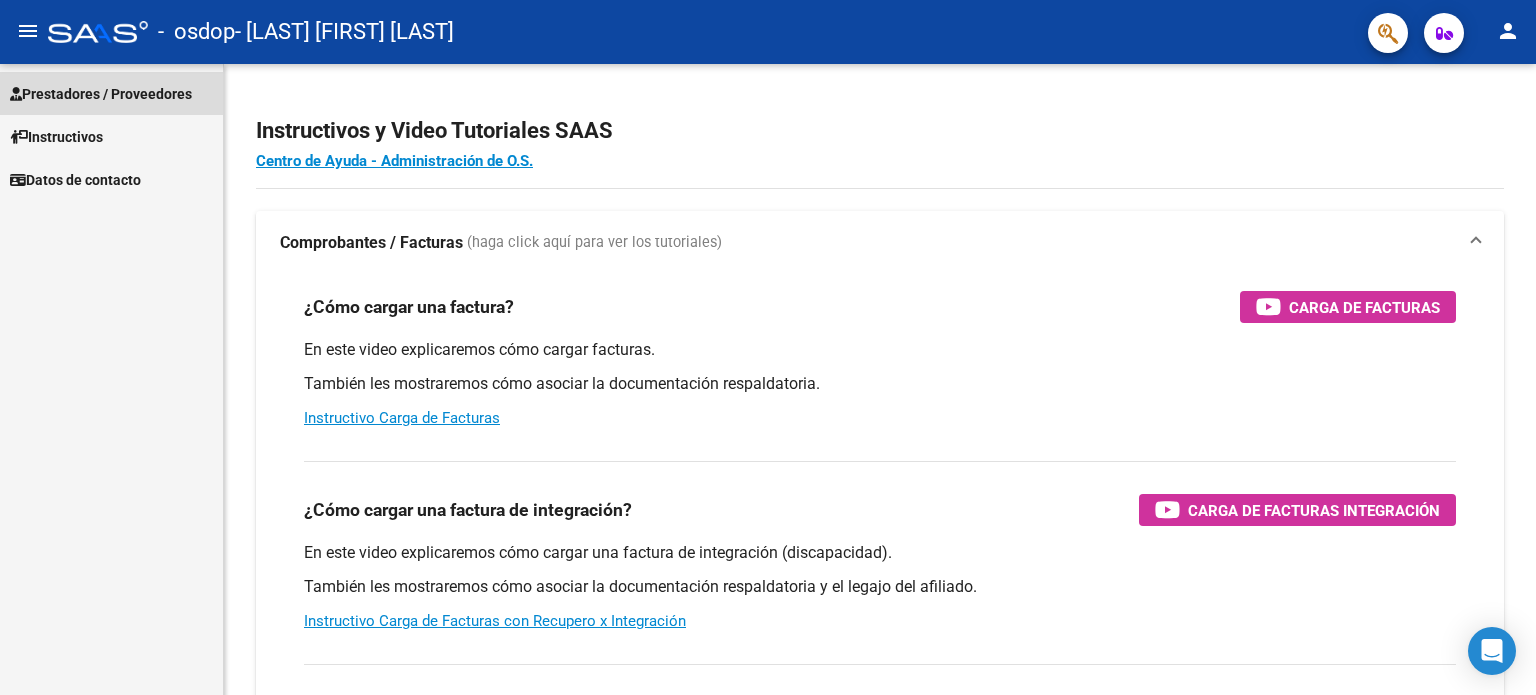 click on "Prestadores / Proveedores" at bounding box center (101, 94) 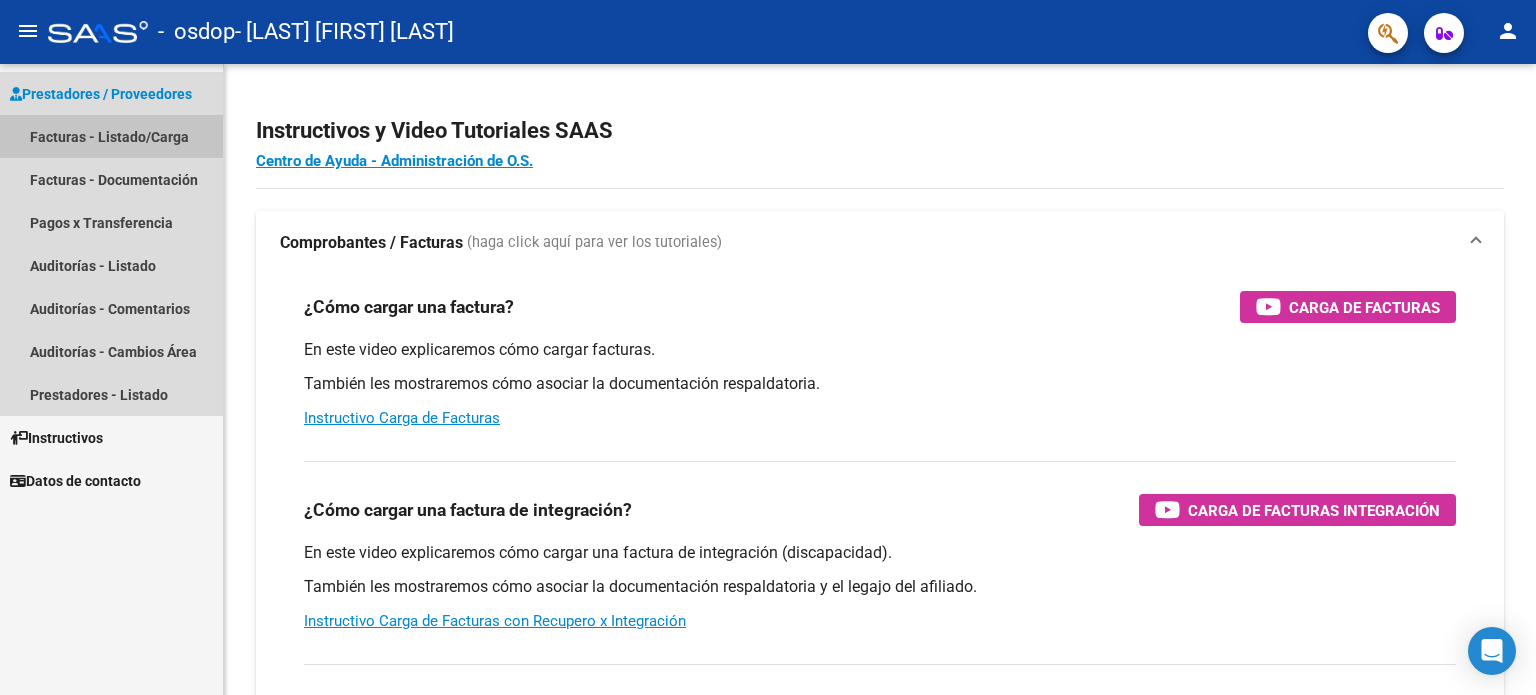 click on "Facturas - Listado/Carga" at bounding box center (111, 136) 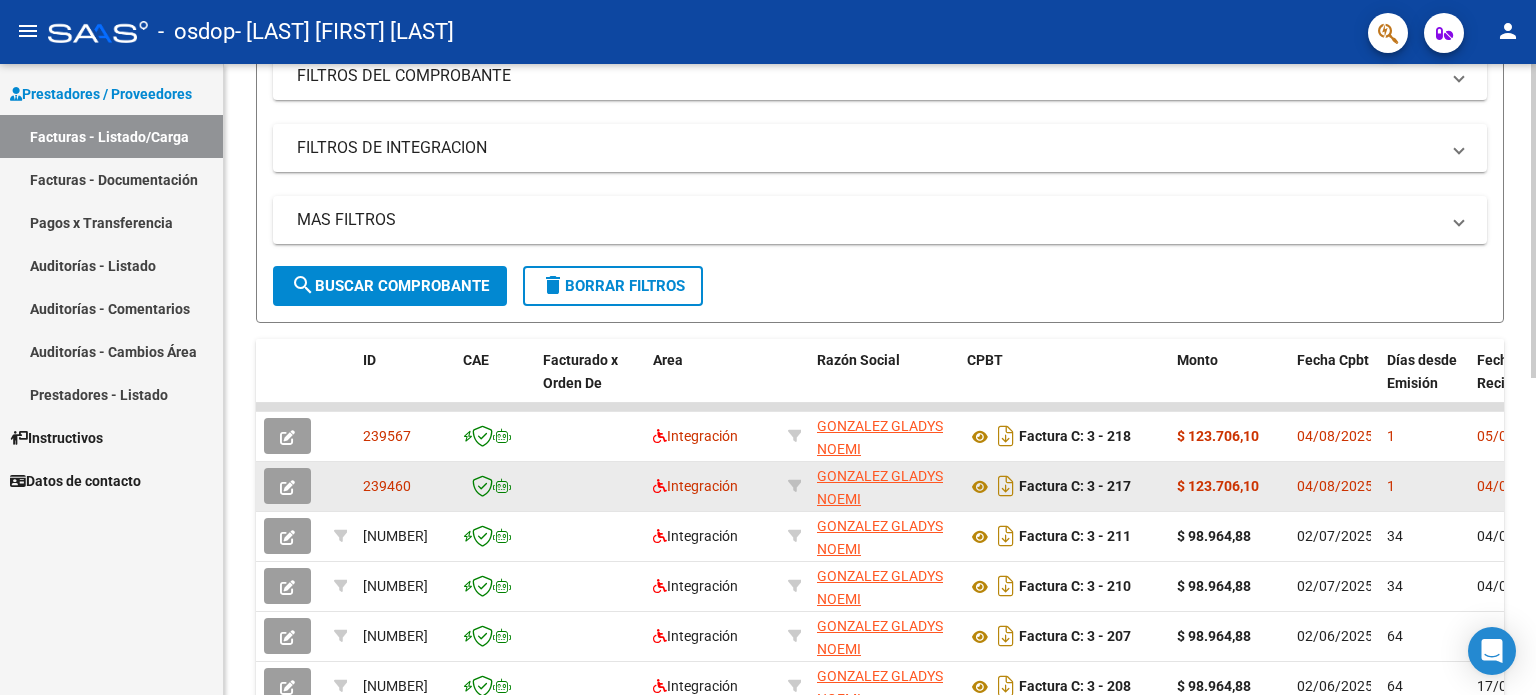 scroll, scrollTop: 300, scrollLeft: 0, axis: vertical 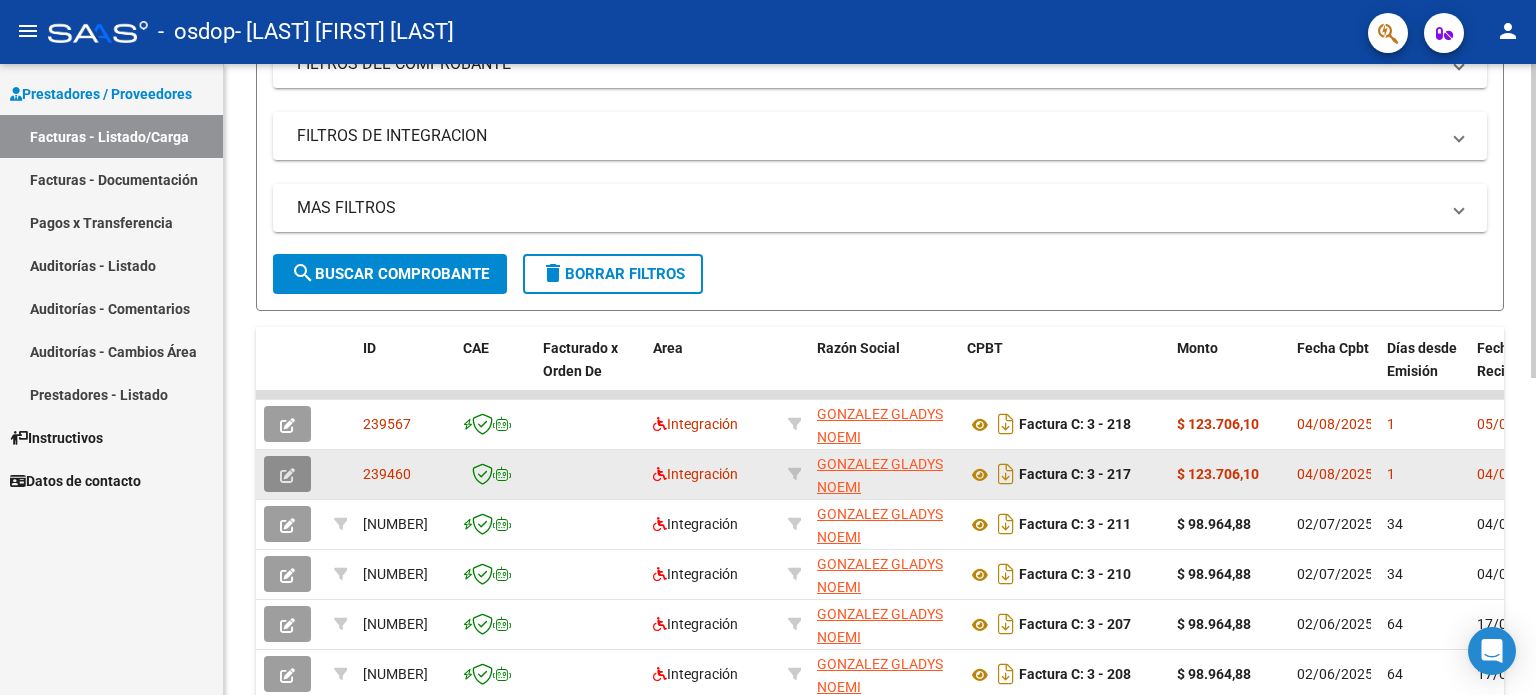 click 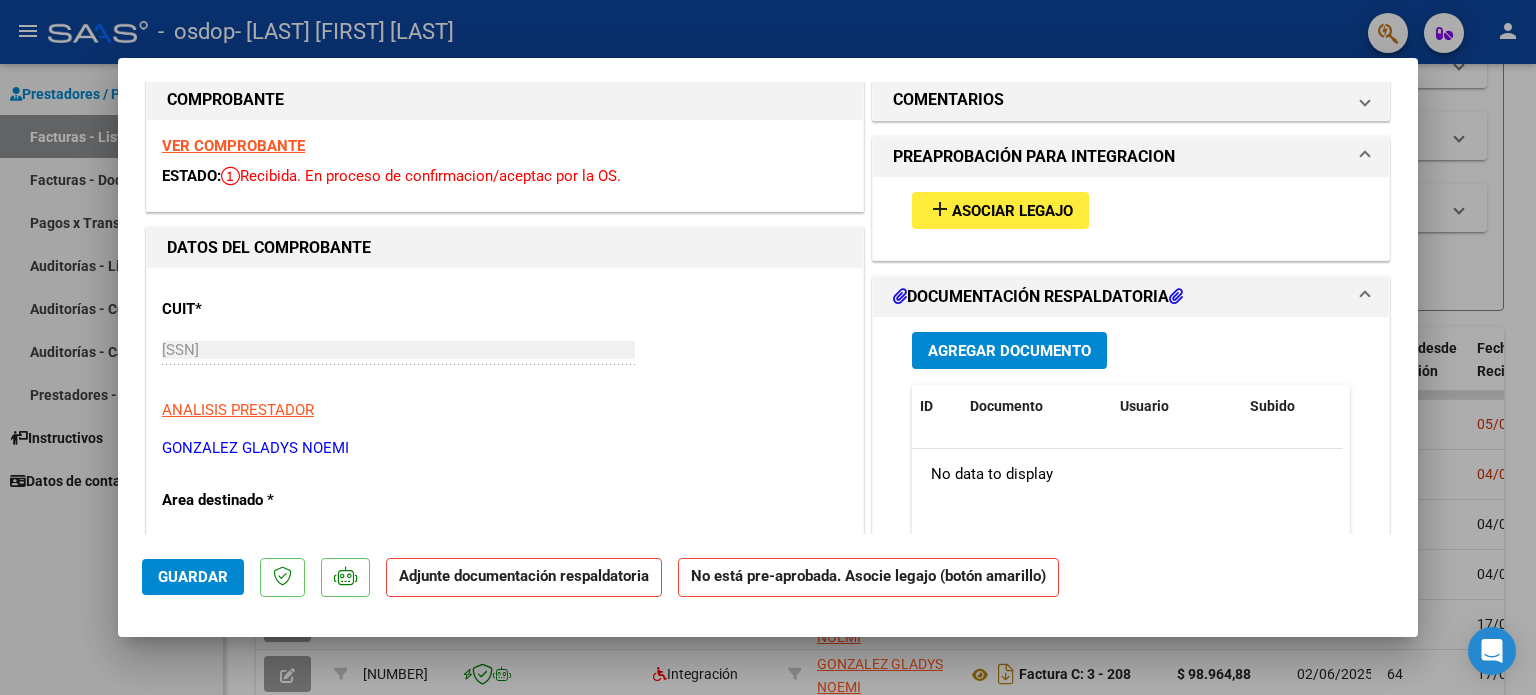 scroll, scrollTop: 0, scrollLeft: 0, axis: both 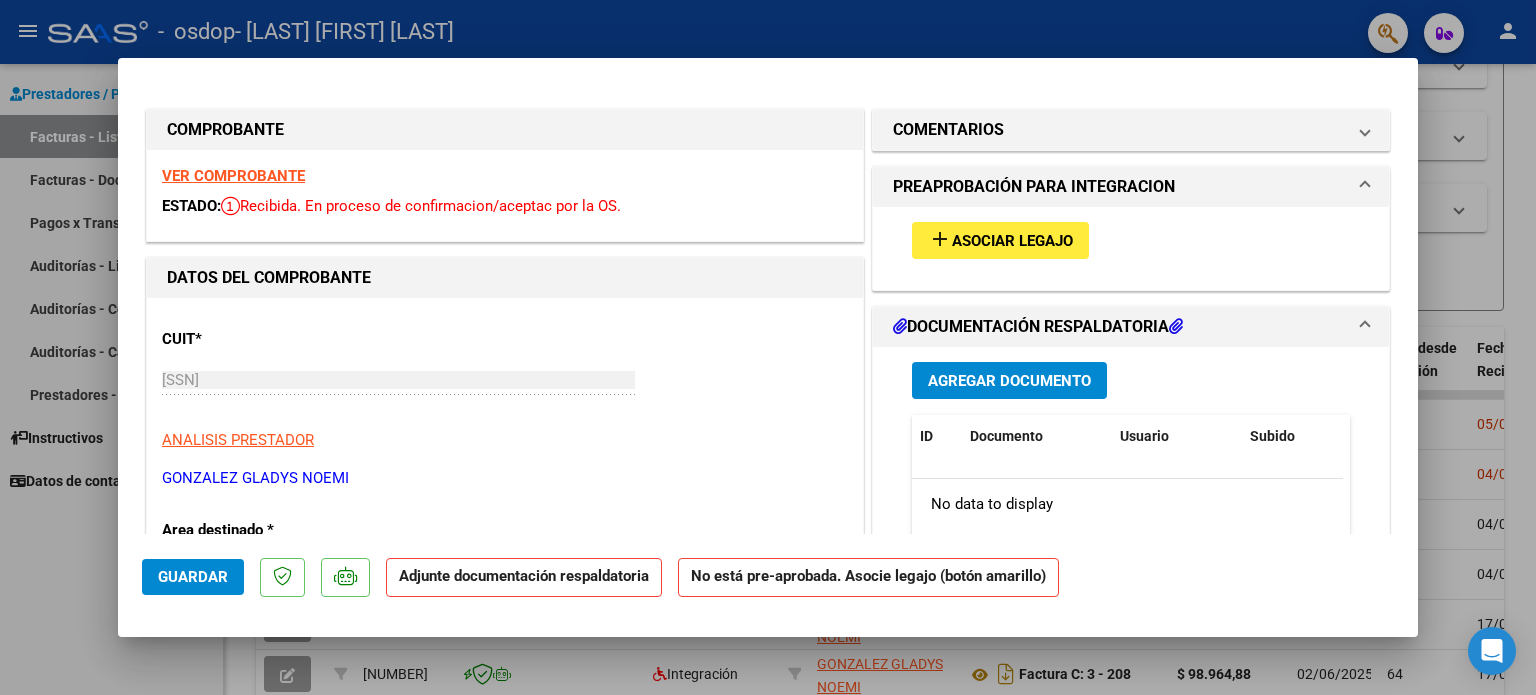 click on "Adjunte documentación respaldatoria" 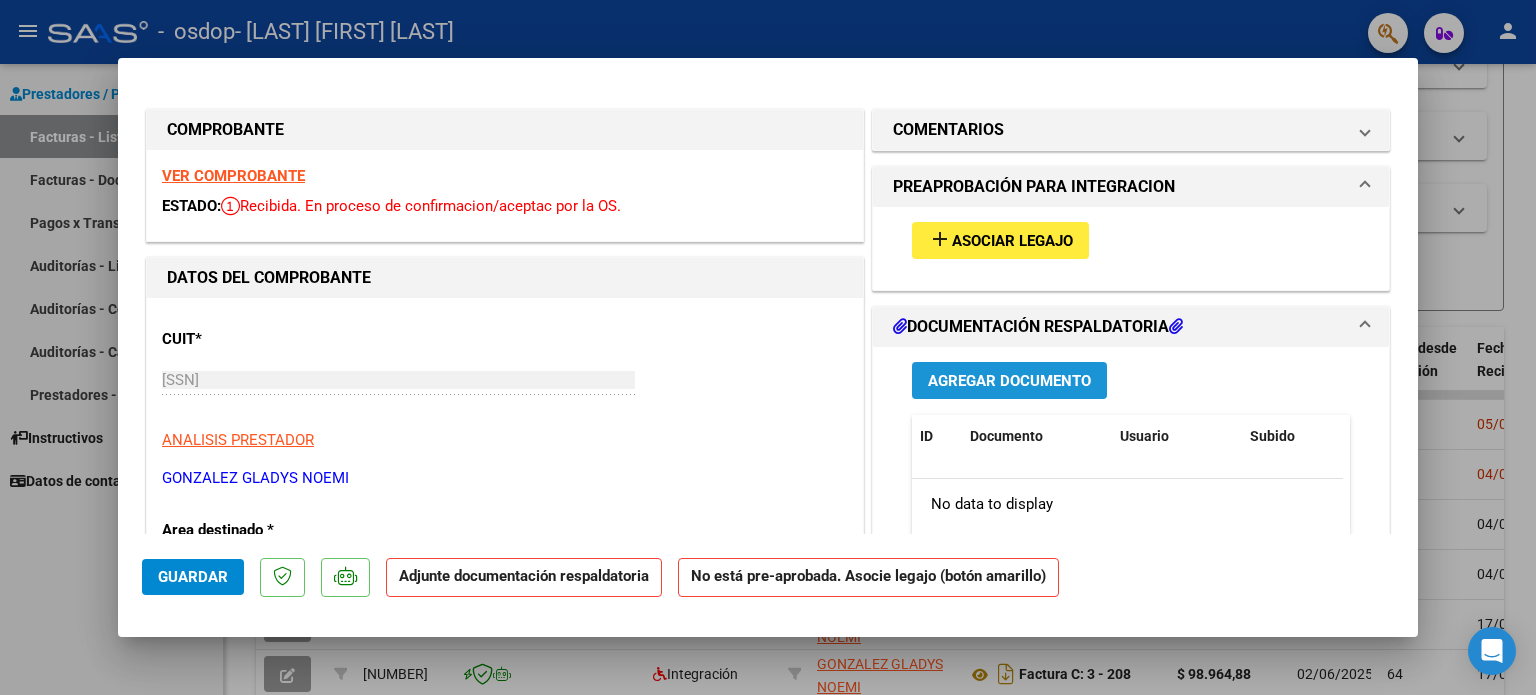 click on "Agregar Documento" at bounding box center [1009, 381] 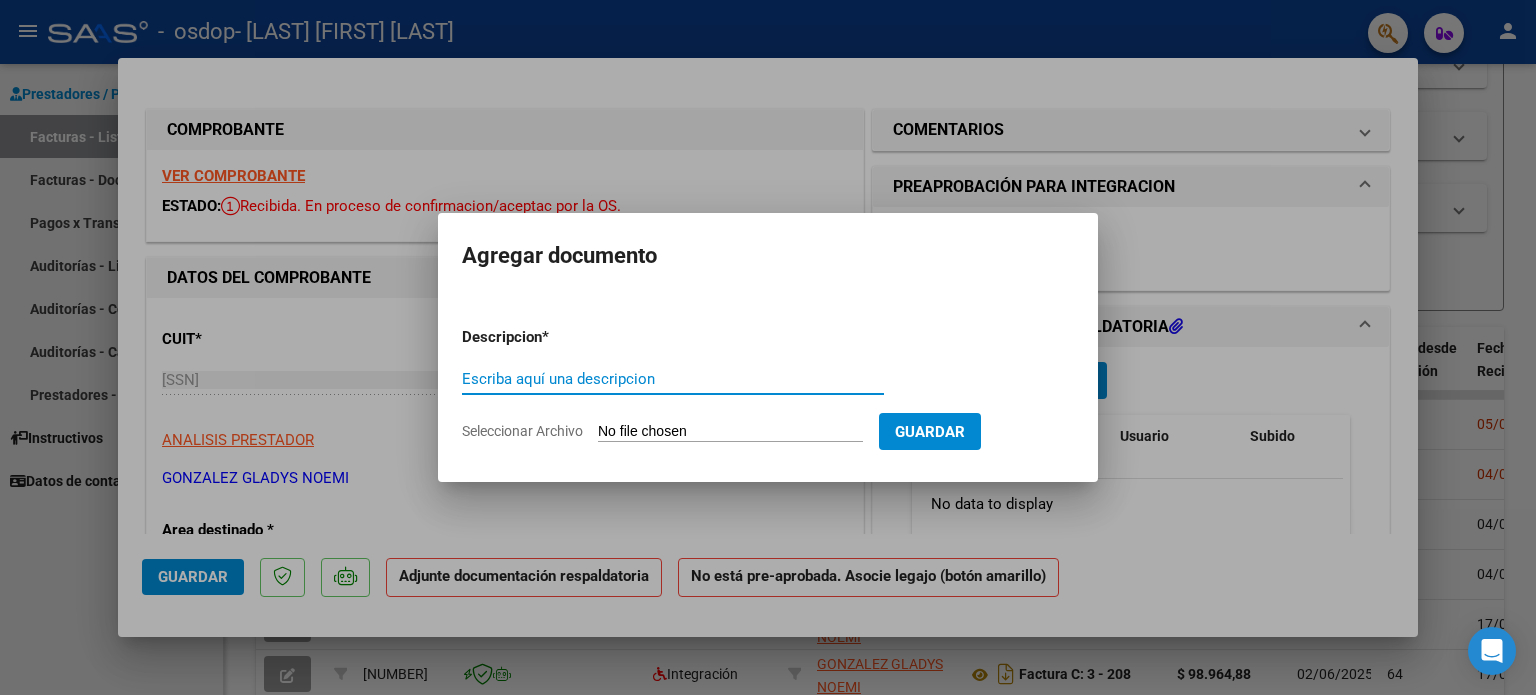 click on "Escriba aquí una descripcion" at bounding box center [673, 379] 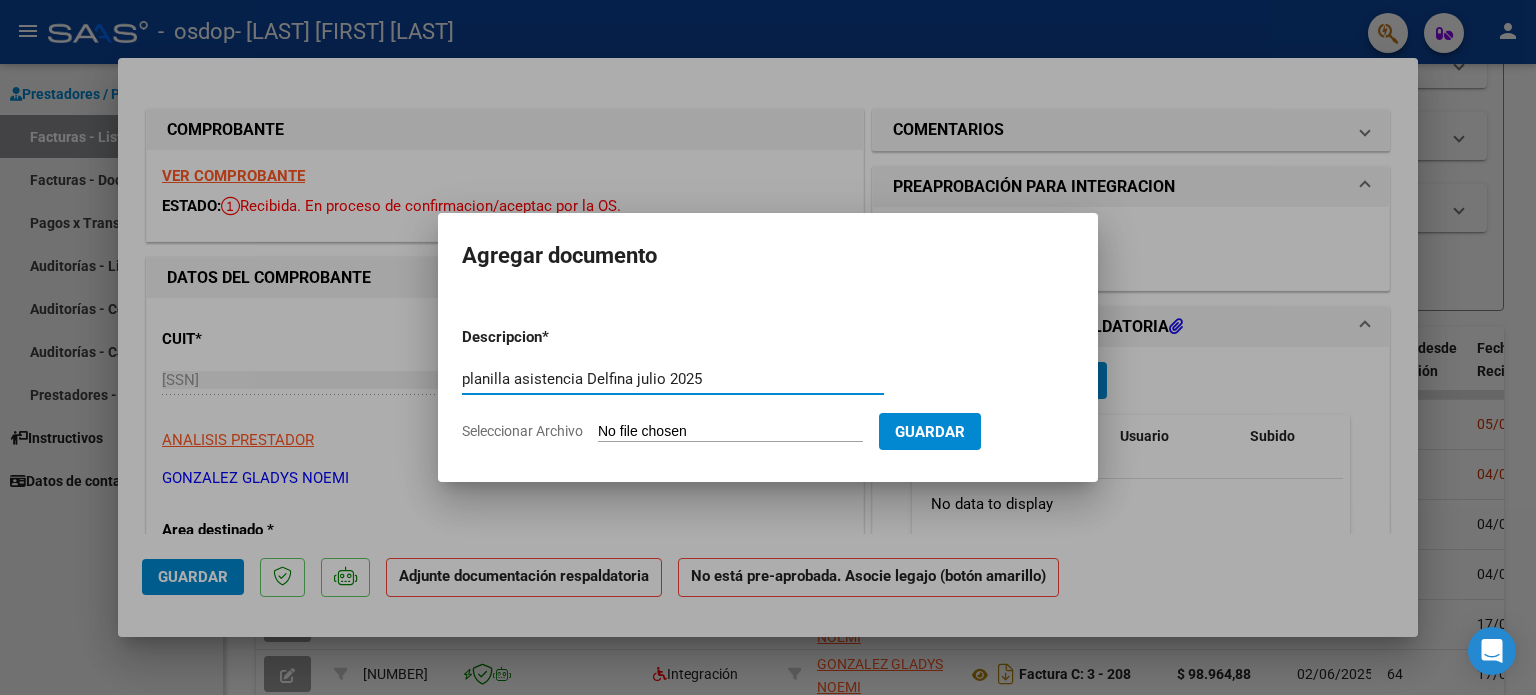 type on "planilla asistencia Delfina julio 2025" 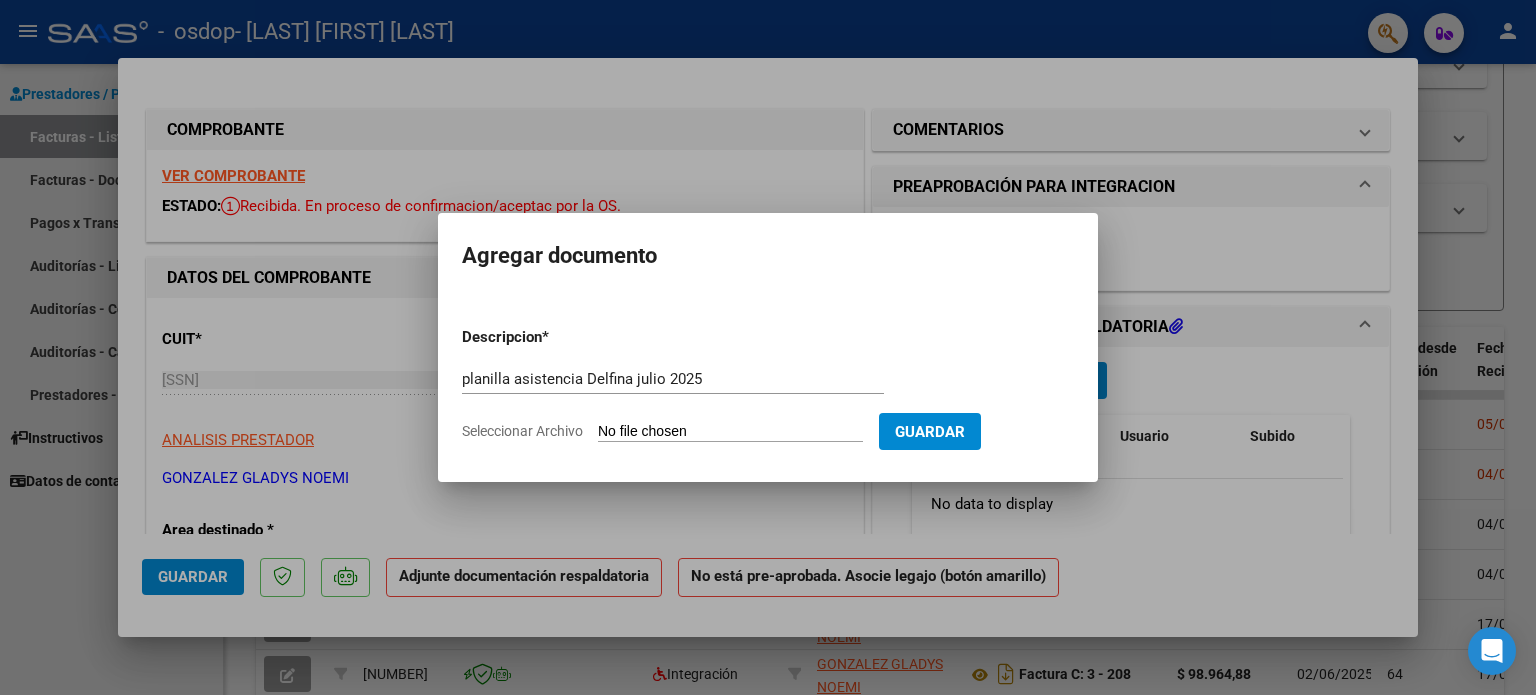 click on "Seleccionar Archivo" 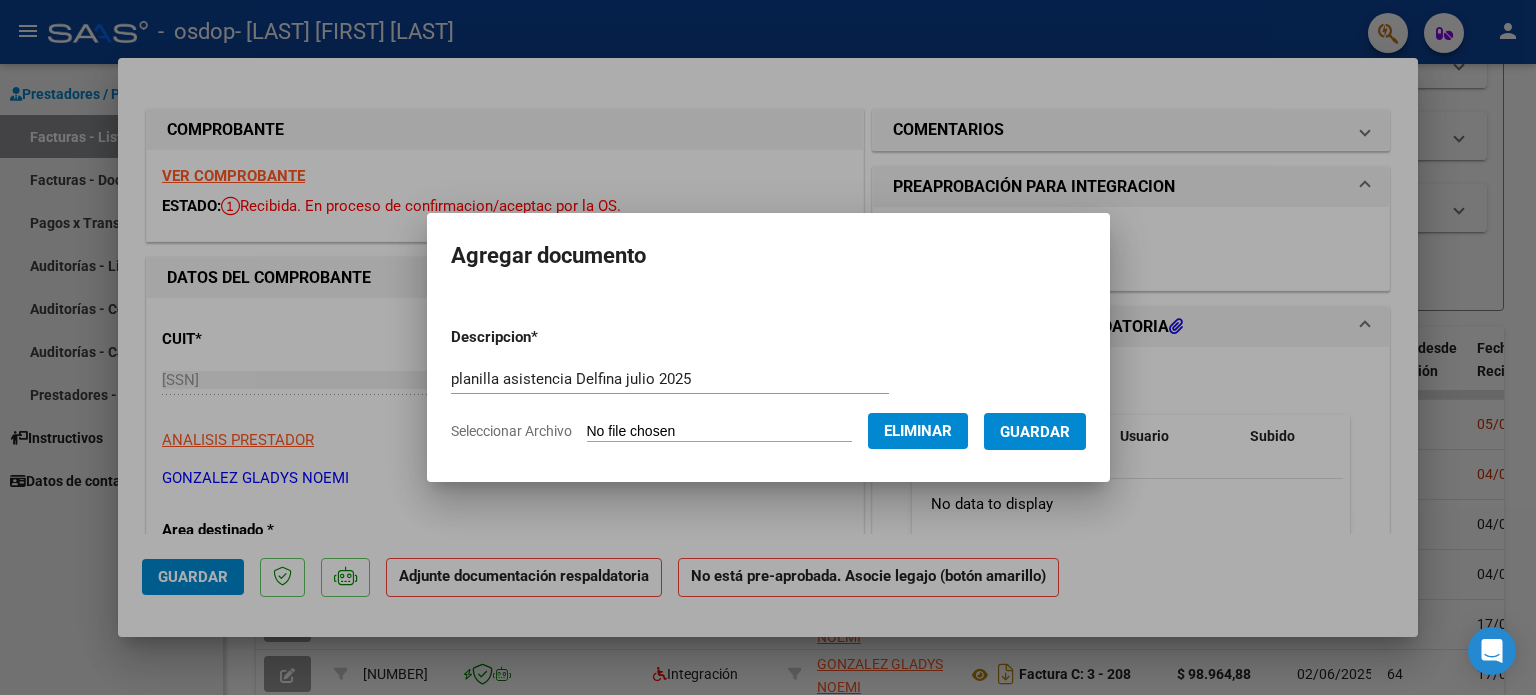 click on "Guardar" at bounding box center (1035, 432) 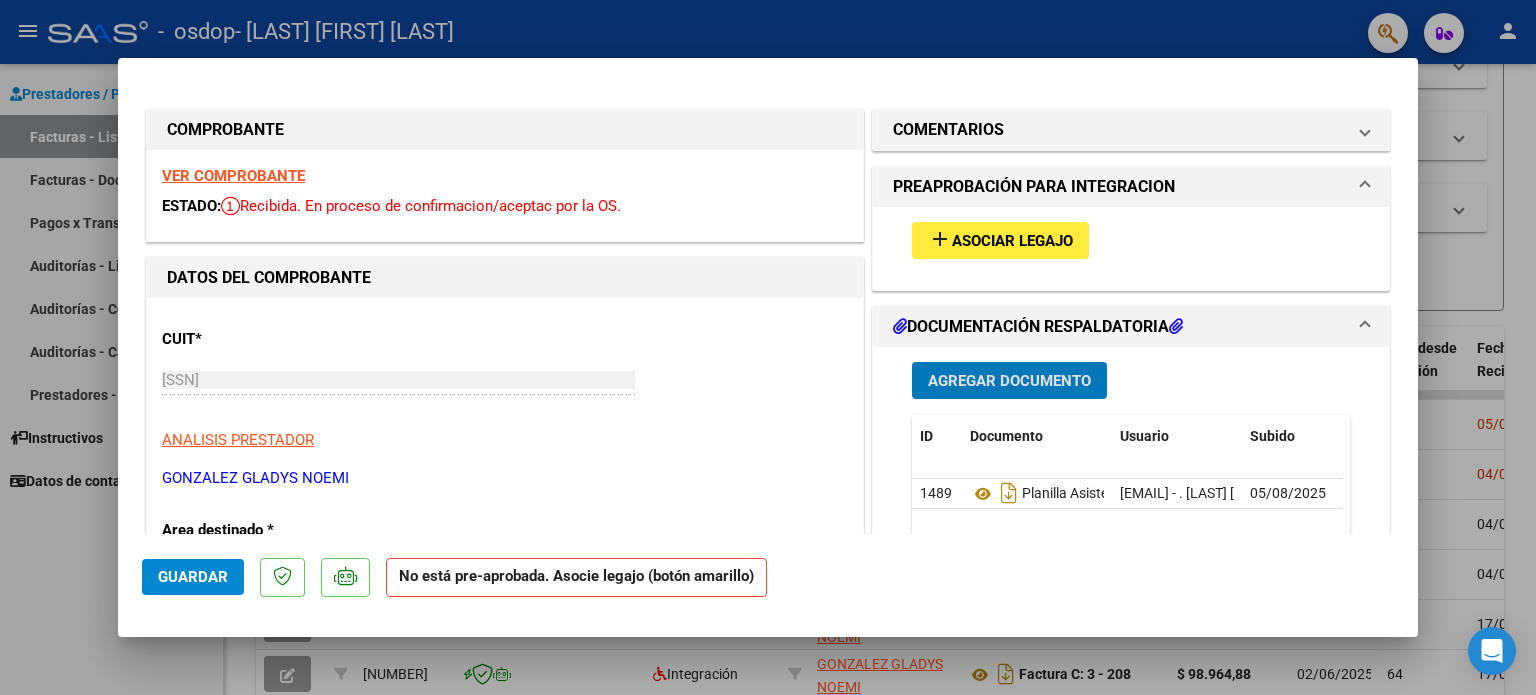 click on "Guardar" 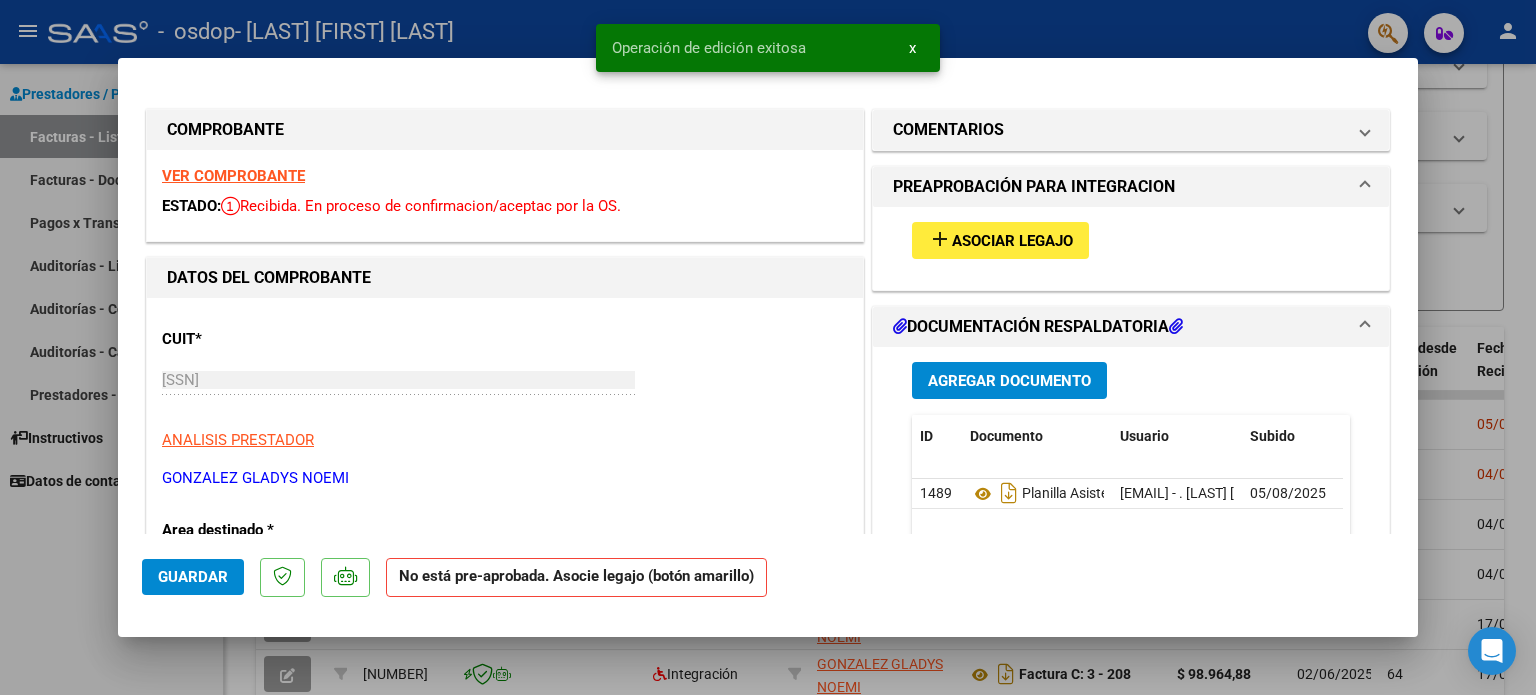 scroll, scrollTop: 245, scrollLeft: 0, axis: vertical 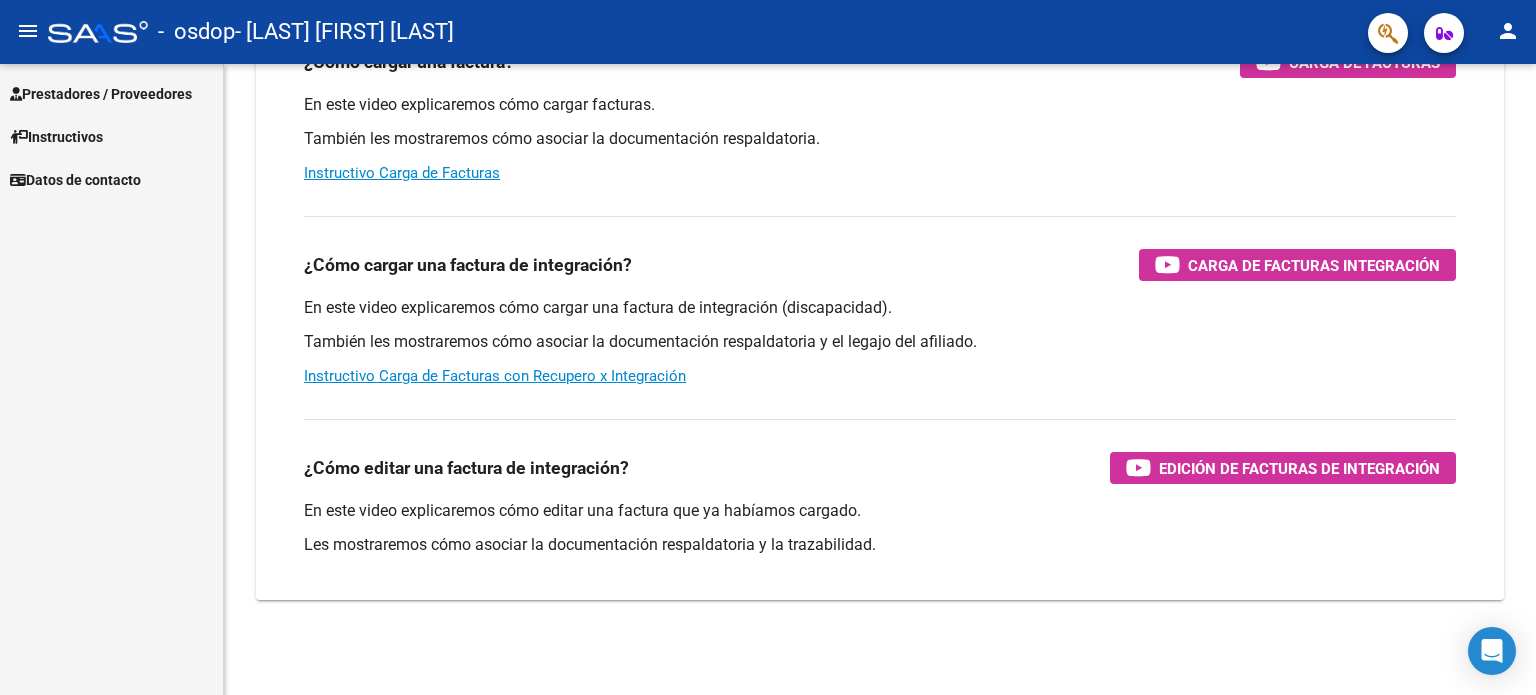 click on "Prestadores / Proveedores" at bounding box center (101, 94) 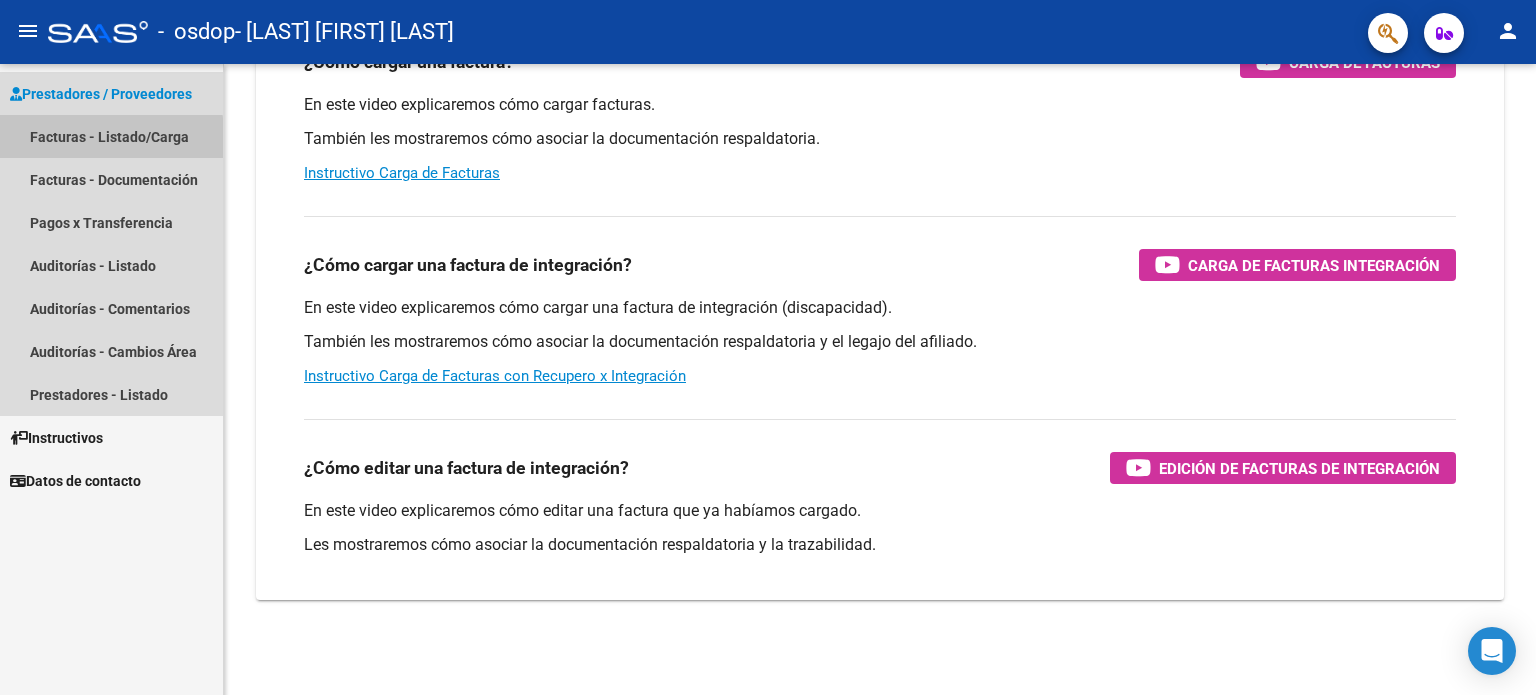 click on "Facturas - Listado/Carga" at bounding box center (111, 136) 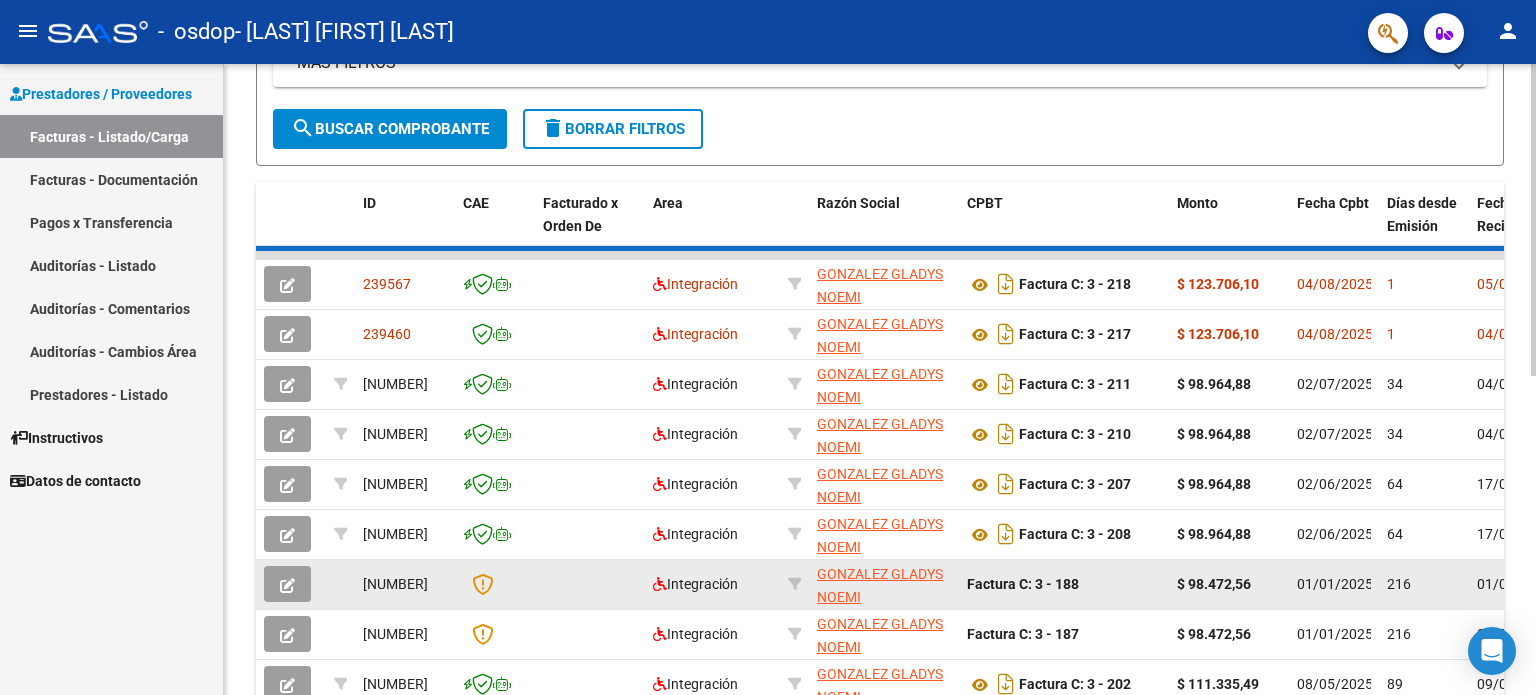scroll, scrollTop: 500, scrollLeft: 0, axis: vertical 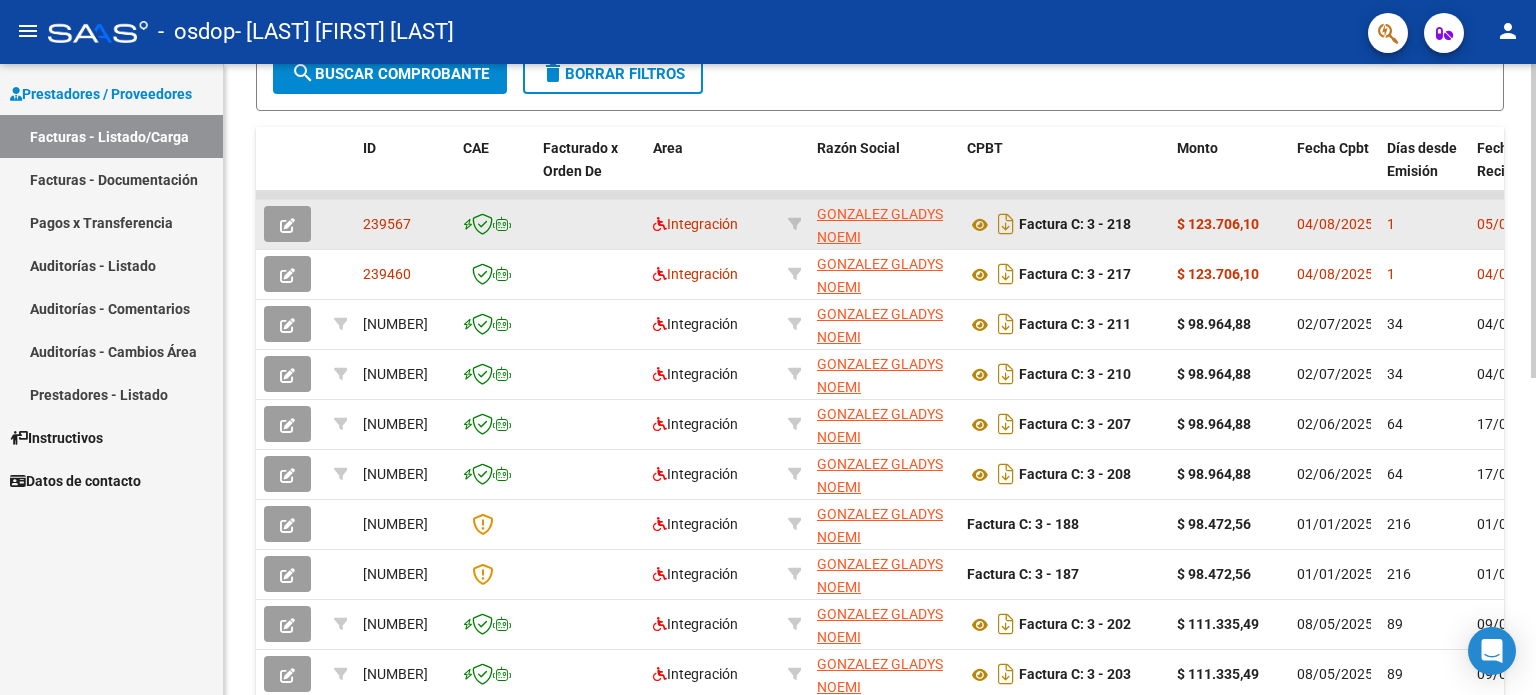 click 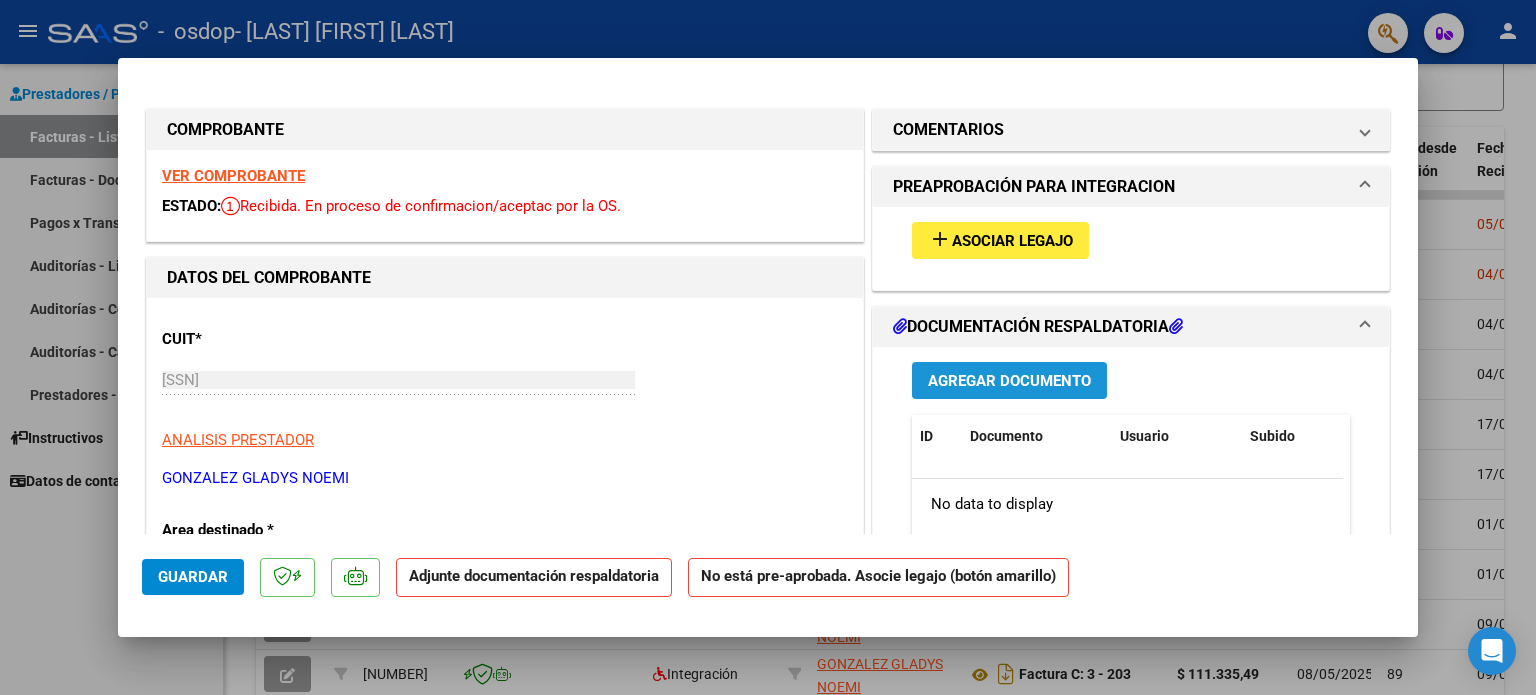 click on "Agregar Documento" at bounding box center (1009, 381) 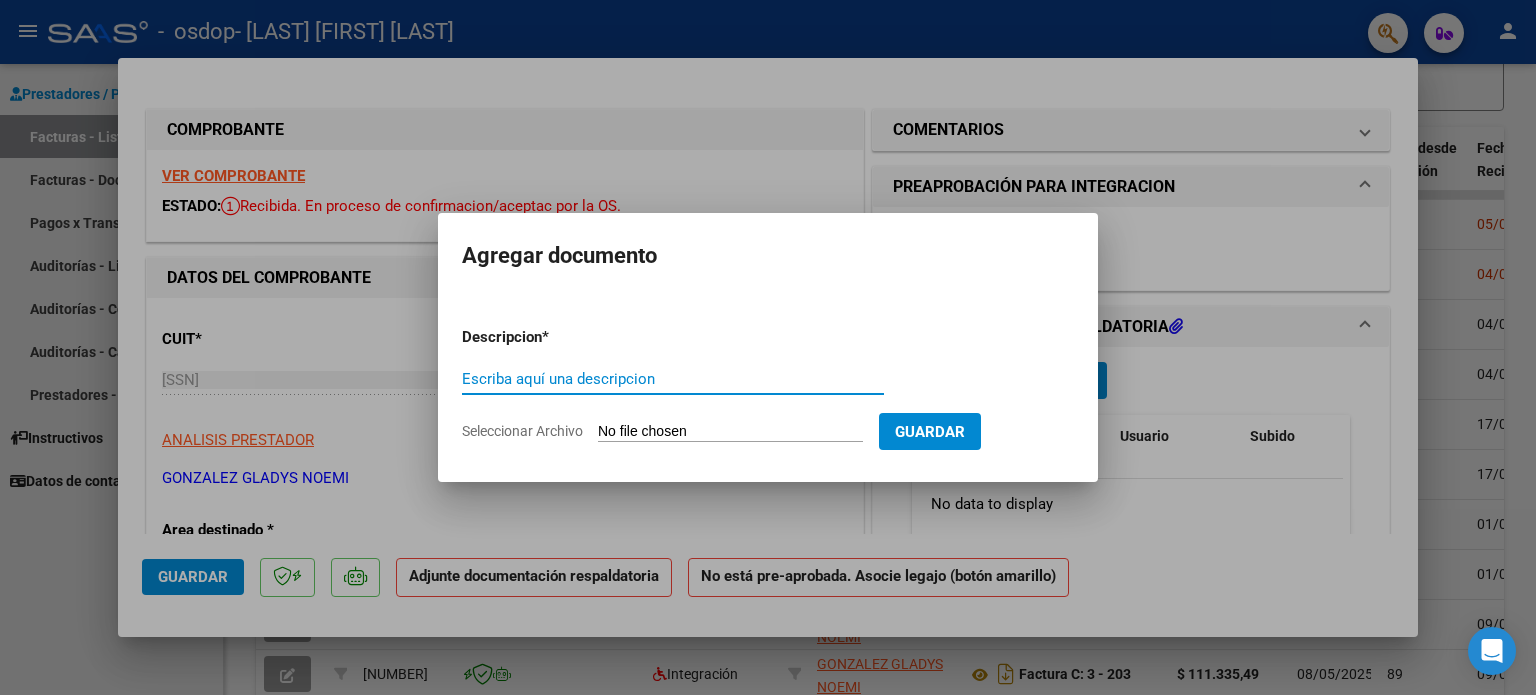 click on "Escriba aquí una descripcion" at bounding box center (673, 379) 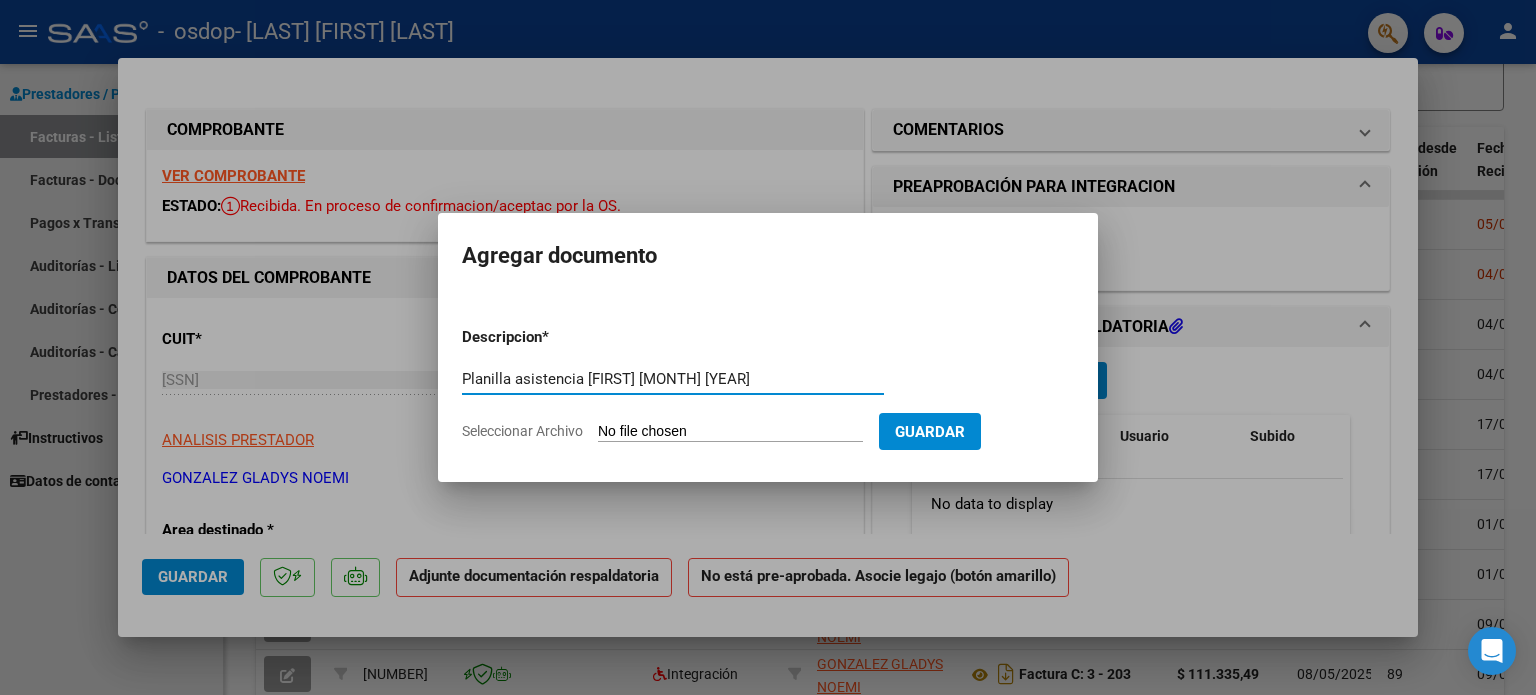 type on "Planilla asistencia [FIRST] [MONTH] [YEAR]" 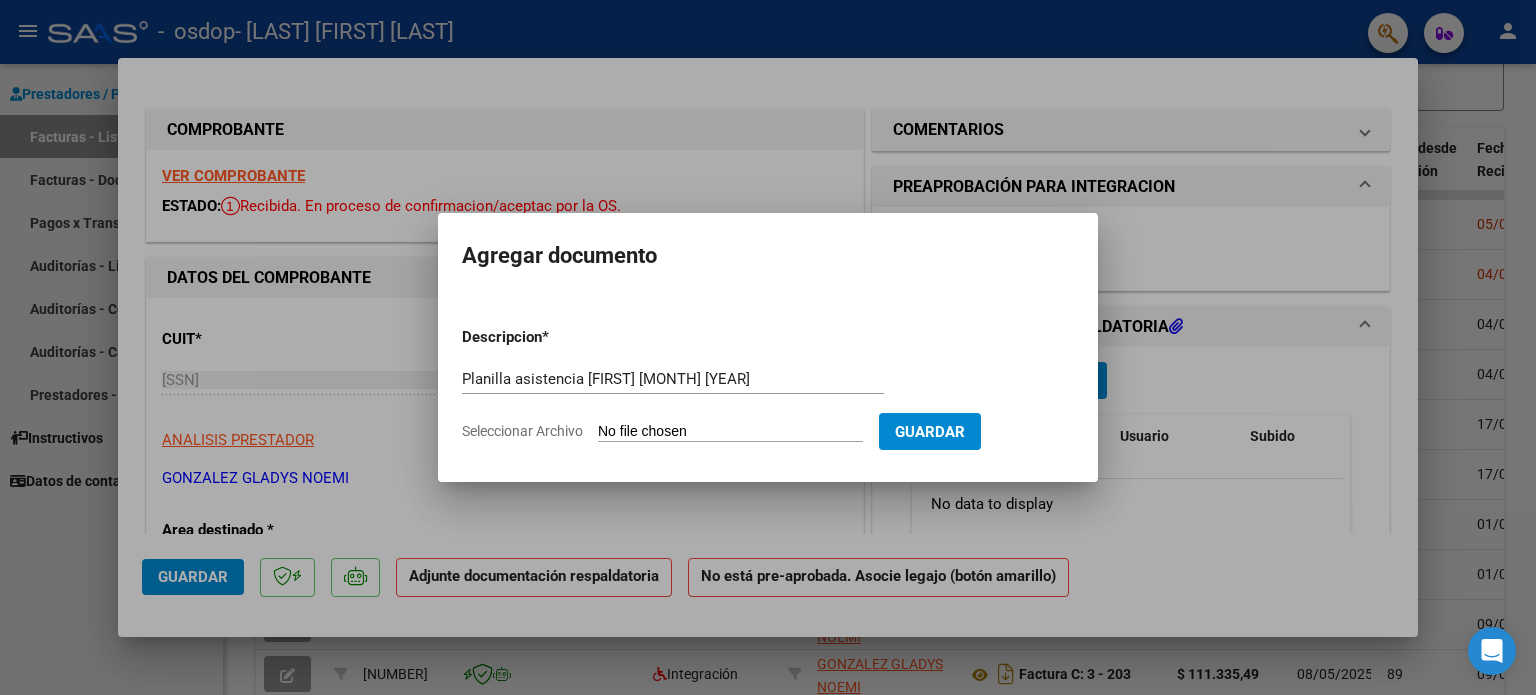 click on "Seleccionar Archivo" 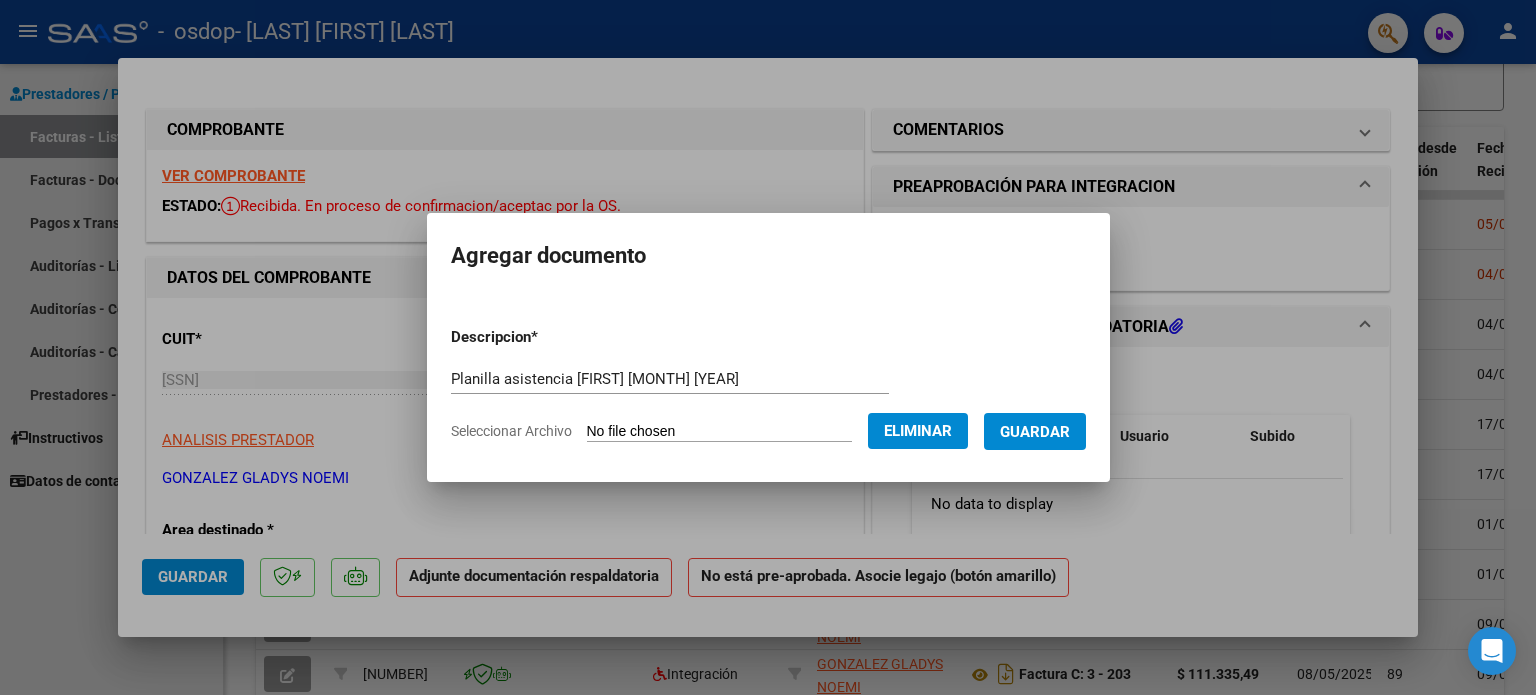 click on "Guardar" at bounding box center (1035, 432) 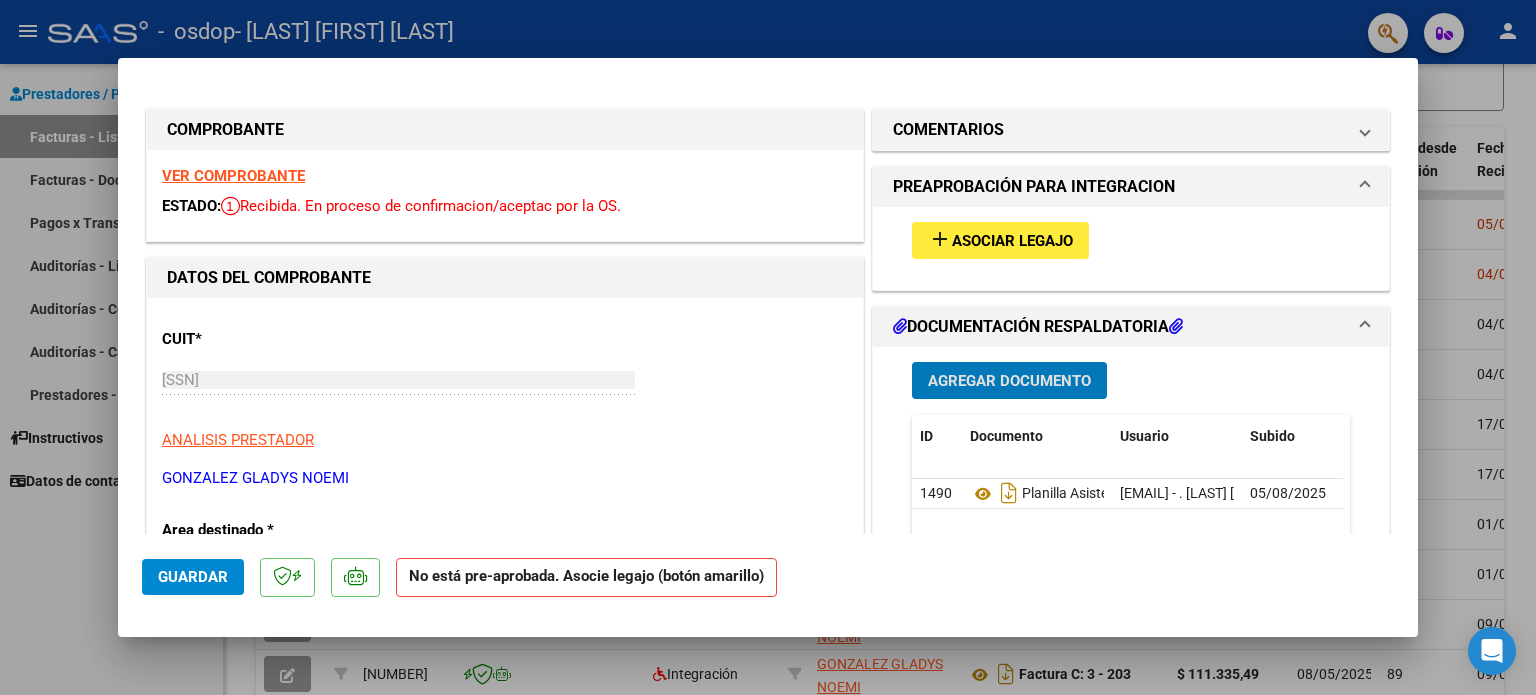 click on "Guardar" 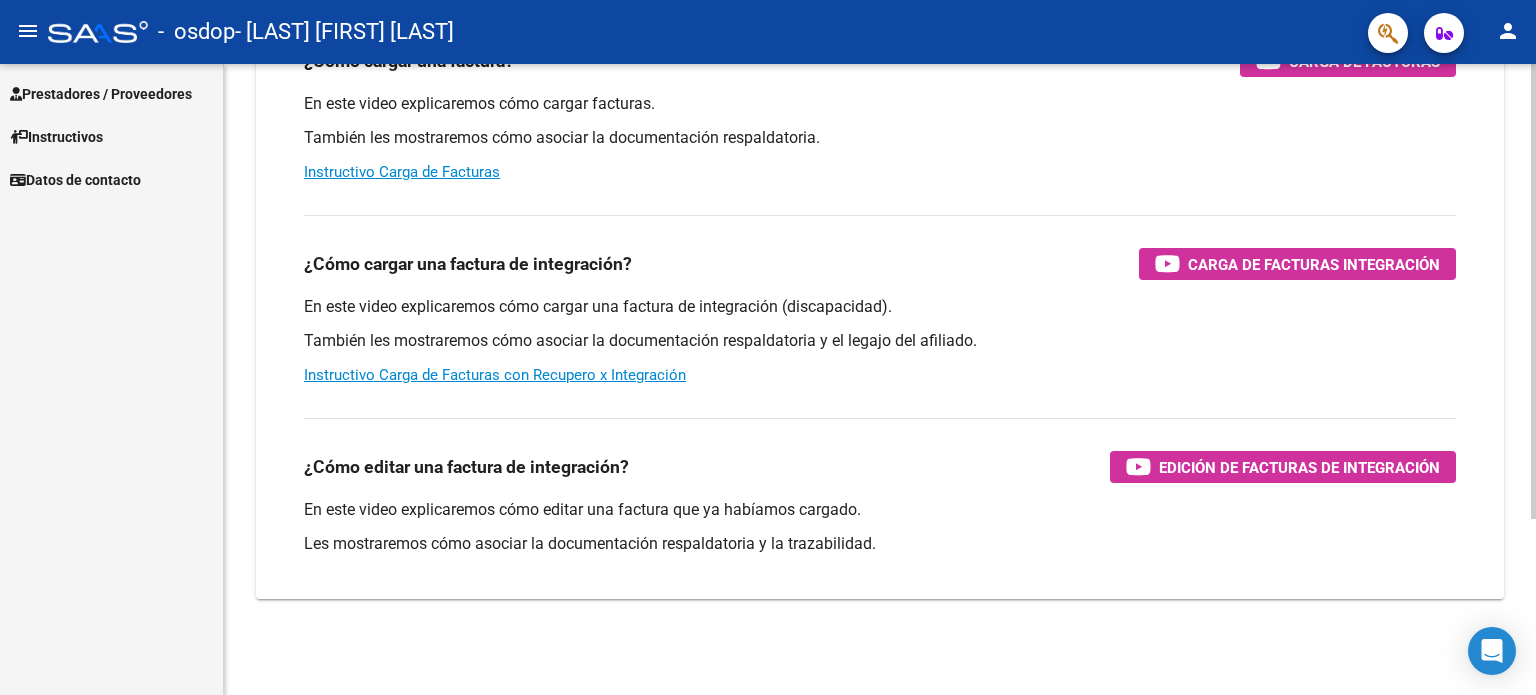 scroll, scrollTop: 245, scrollLeft: 0, axis: vertical 